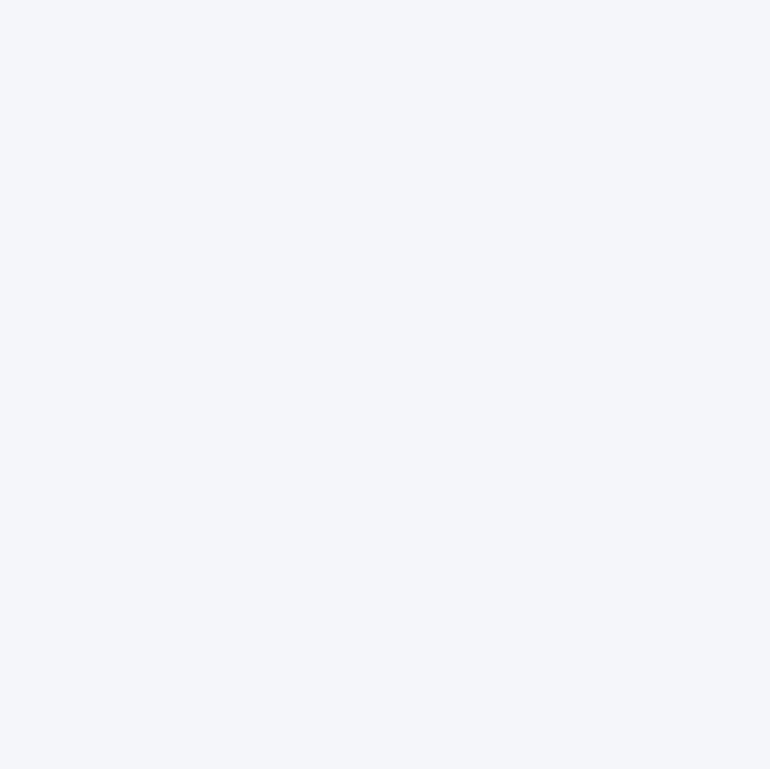 scroll, scrollTop: 0, scrollLeft: 0, axis: both 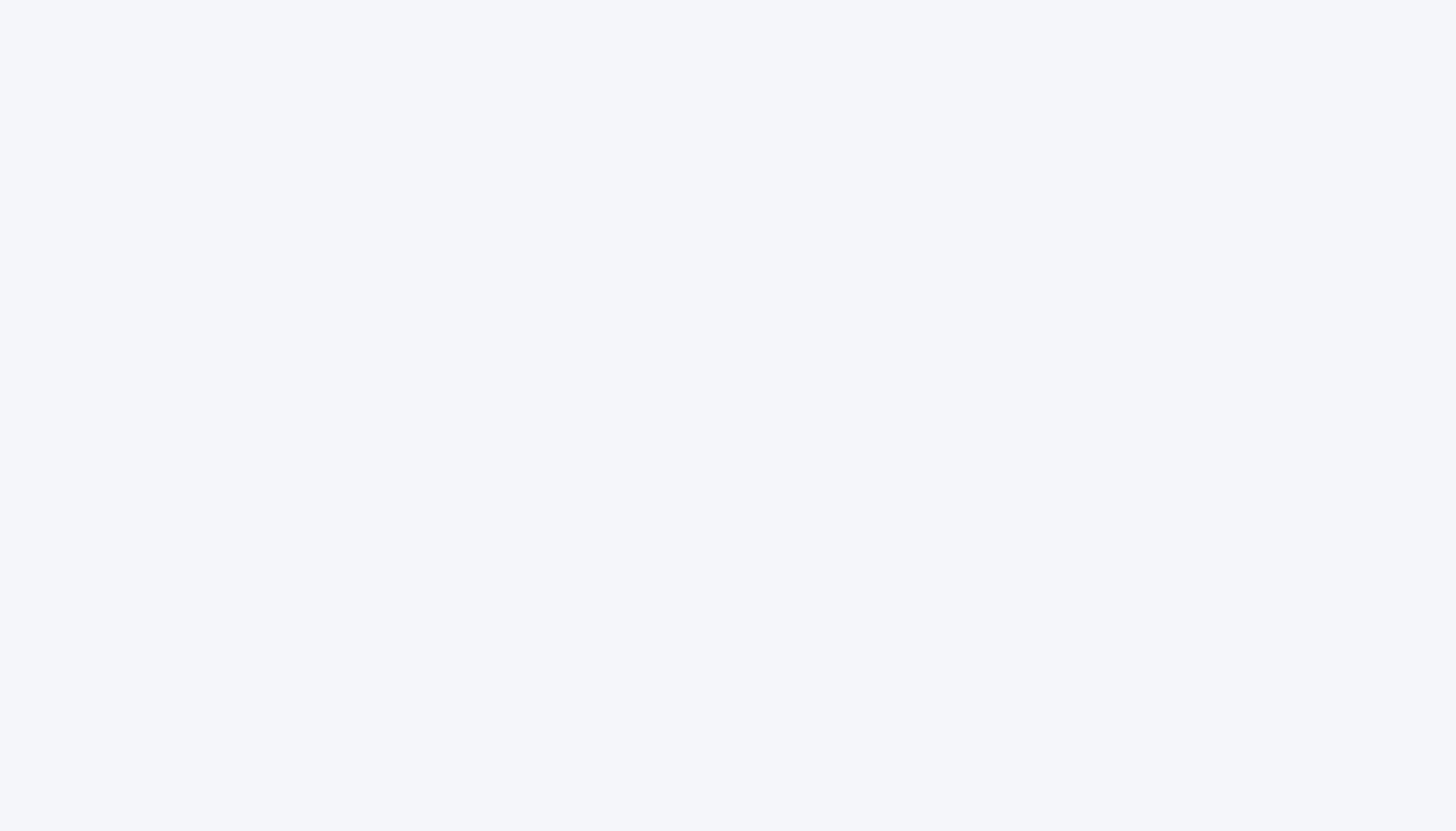 click at bounding box center (728, 415) 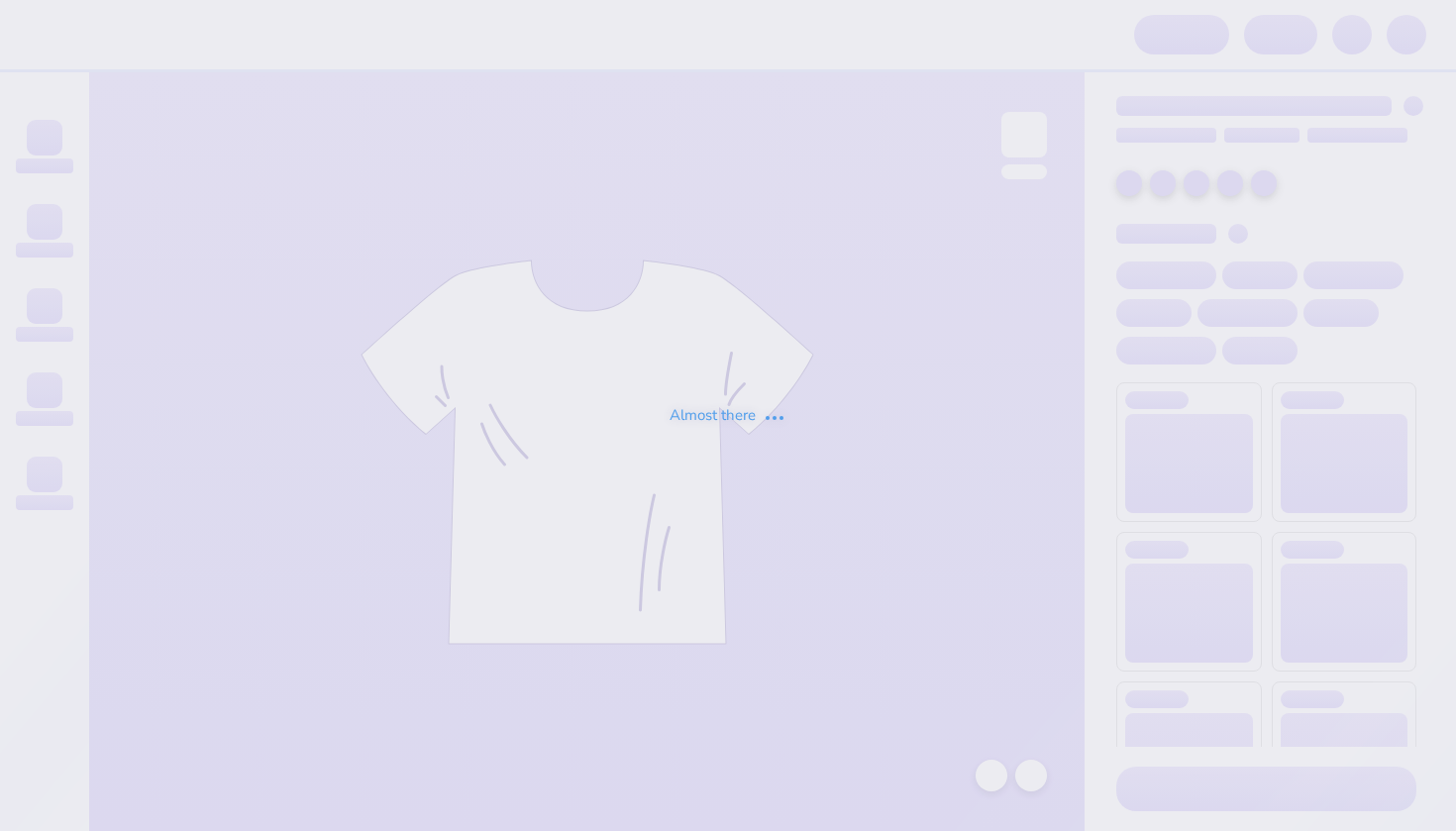 scroll, scrollTop: 0, scrollLeft: 0, axis: both 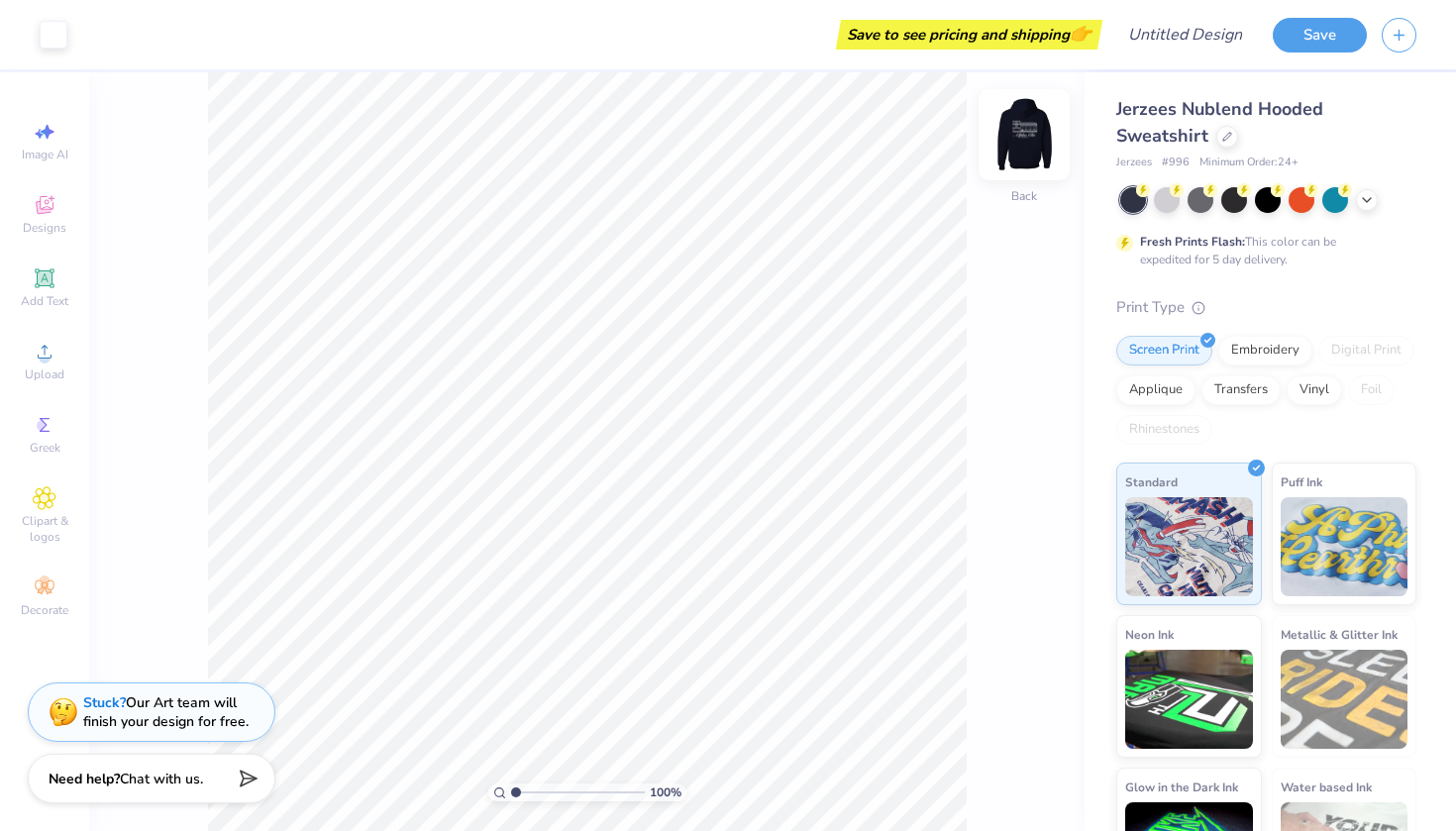 click at bounding box center [1024, 135] 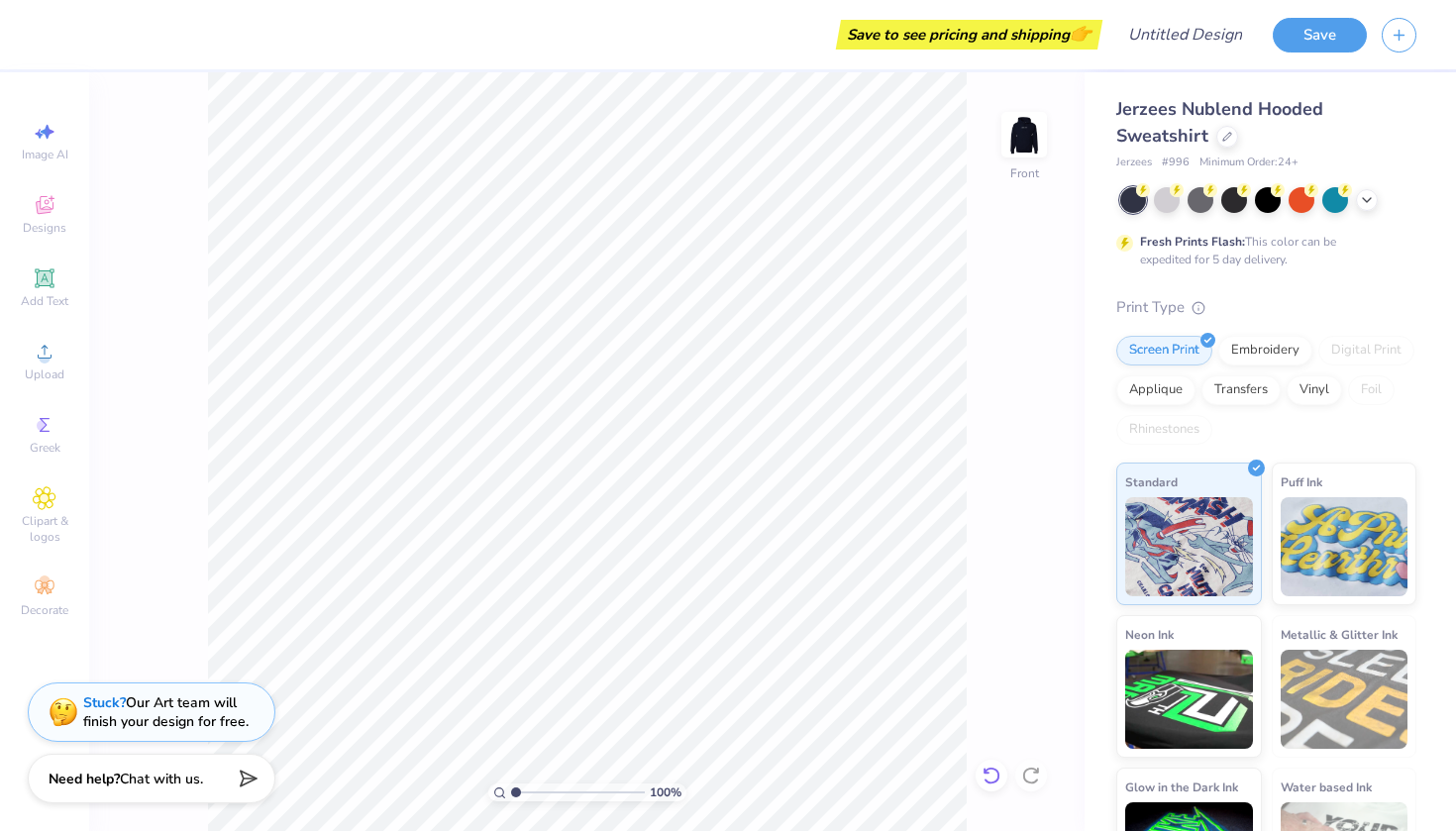 click 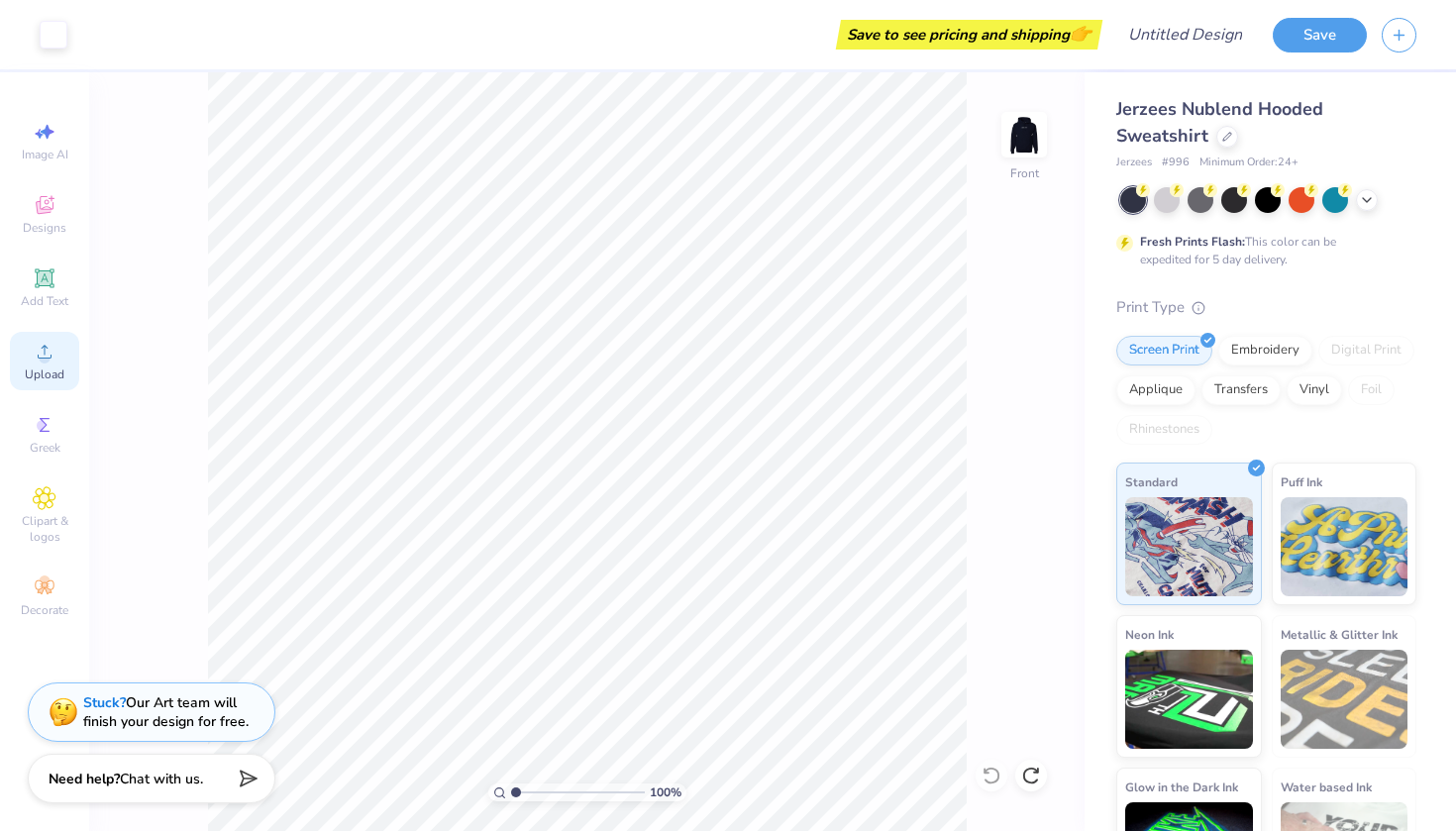 click 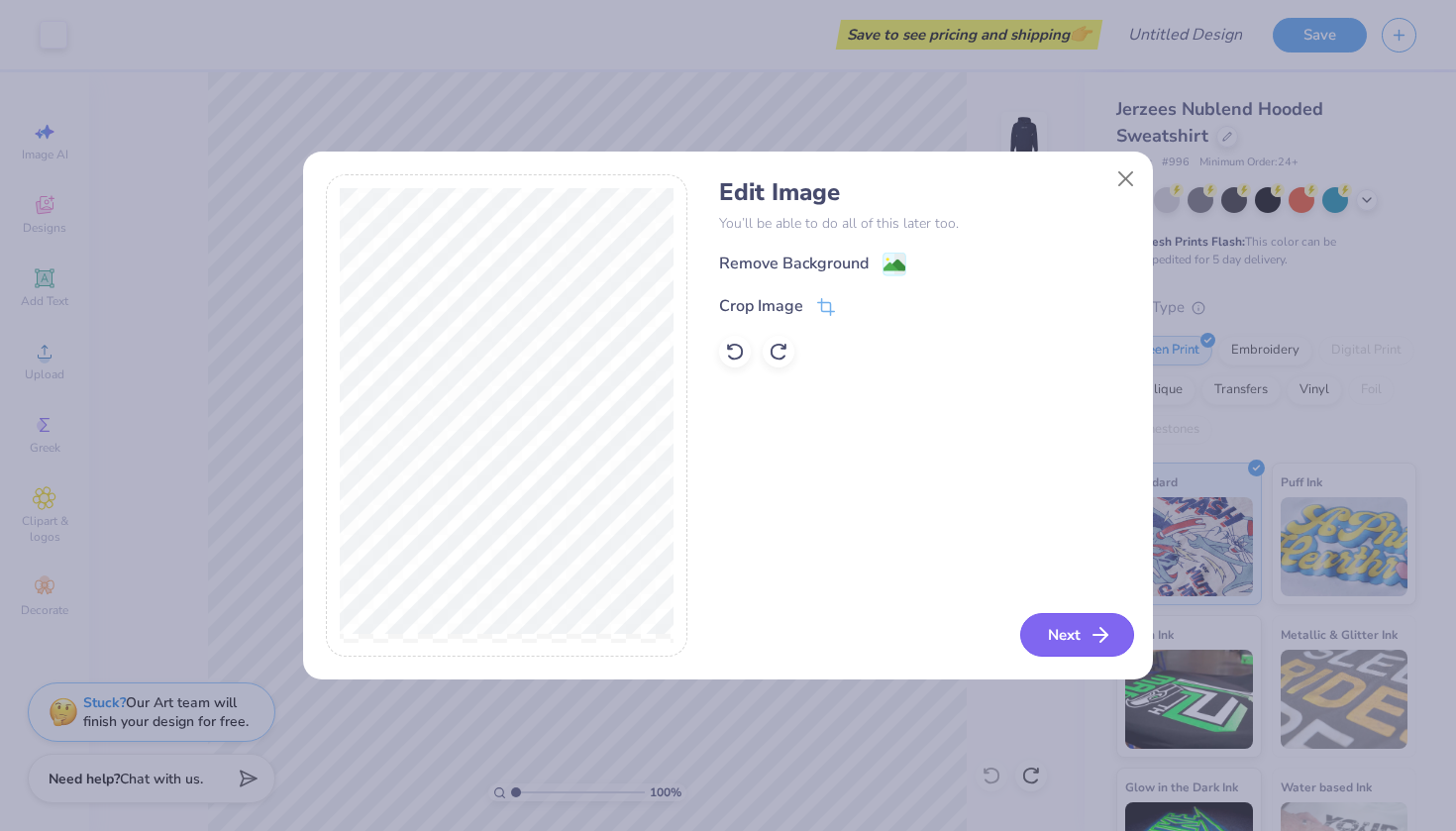 click on "Next" at bounding box center [1077, 635] 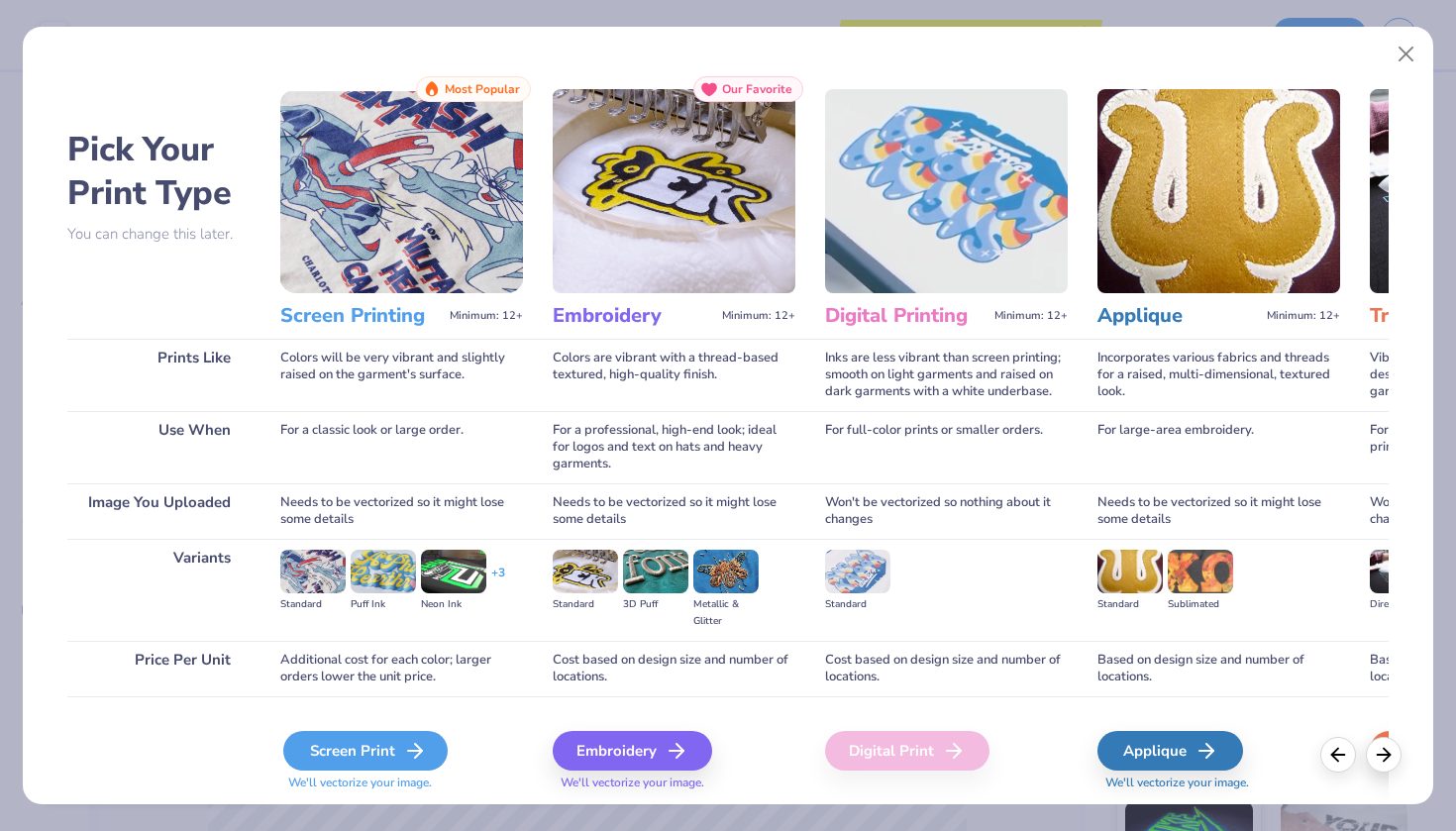 click 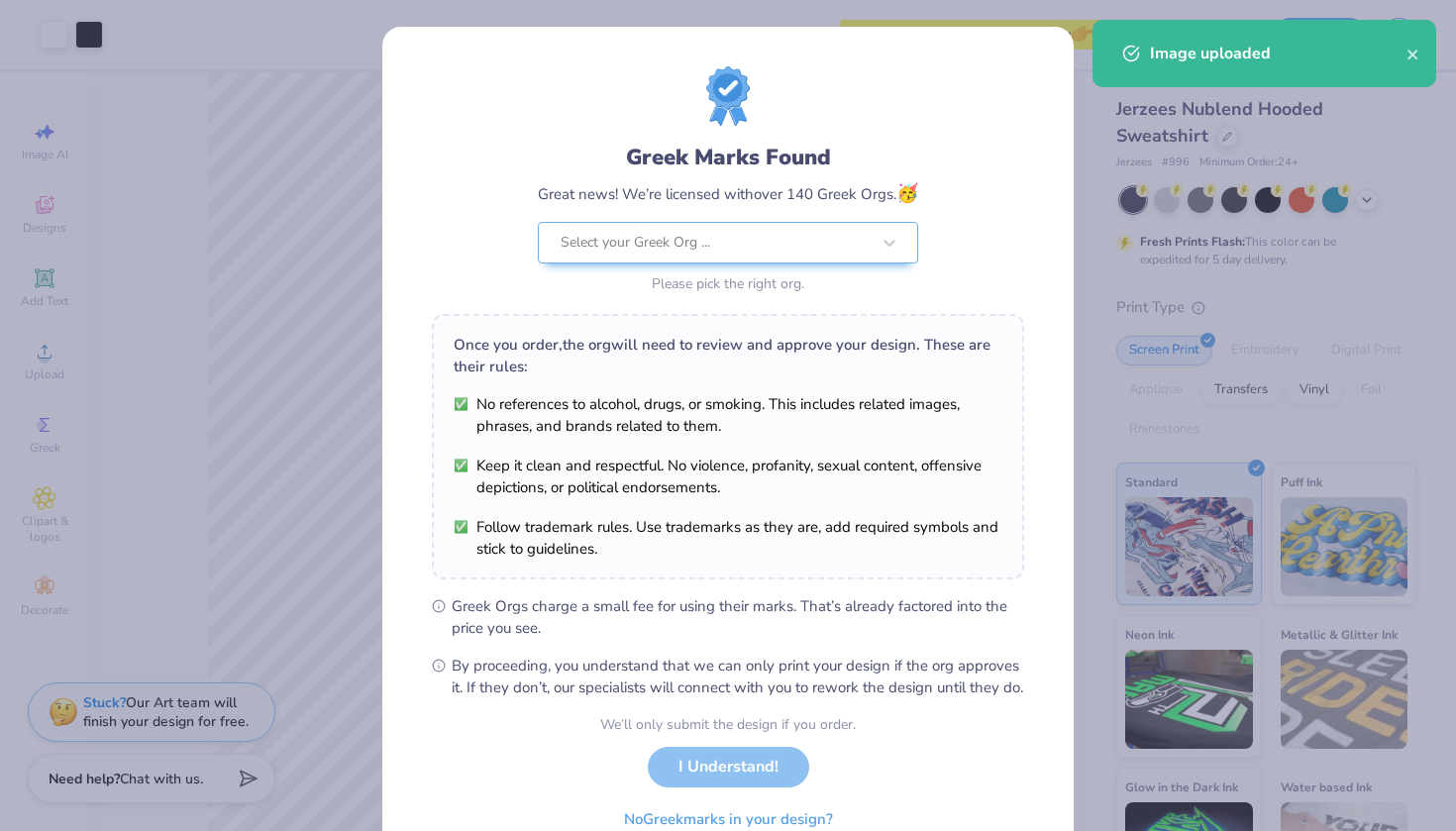 click on "Greek Marks Found Great news! We’re licensed with  over 140 Greek Orgs. 🥳 Select your Greek Org ... Please pick the right org. Once you order,  the org  will need to review and approve your design. These are their rules: No references to alcohol, drugs, or smoking. This includes related images, phrases, and brands related to them. Keep it clean and respectful. No violence, profanity, sexual content, offensive depictions, or political endorsements. Follow trademark rules. Use trademarks as they are, add required symbols and stick to guidelines. Greek Orgs charge a small fee for using their marks. That’s already factored into the price you see. By proceeding, you understand that we can only print your design if the org approves it. If they don’t, our specialists will connect with you to rework the design until they do. We’ll only submit the design if you order. I Understand! No  Greek  marks in your design?" at bounding box center [728, 415] 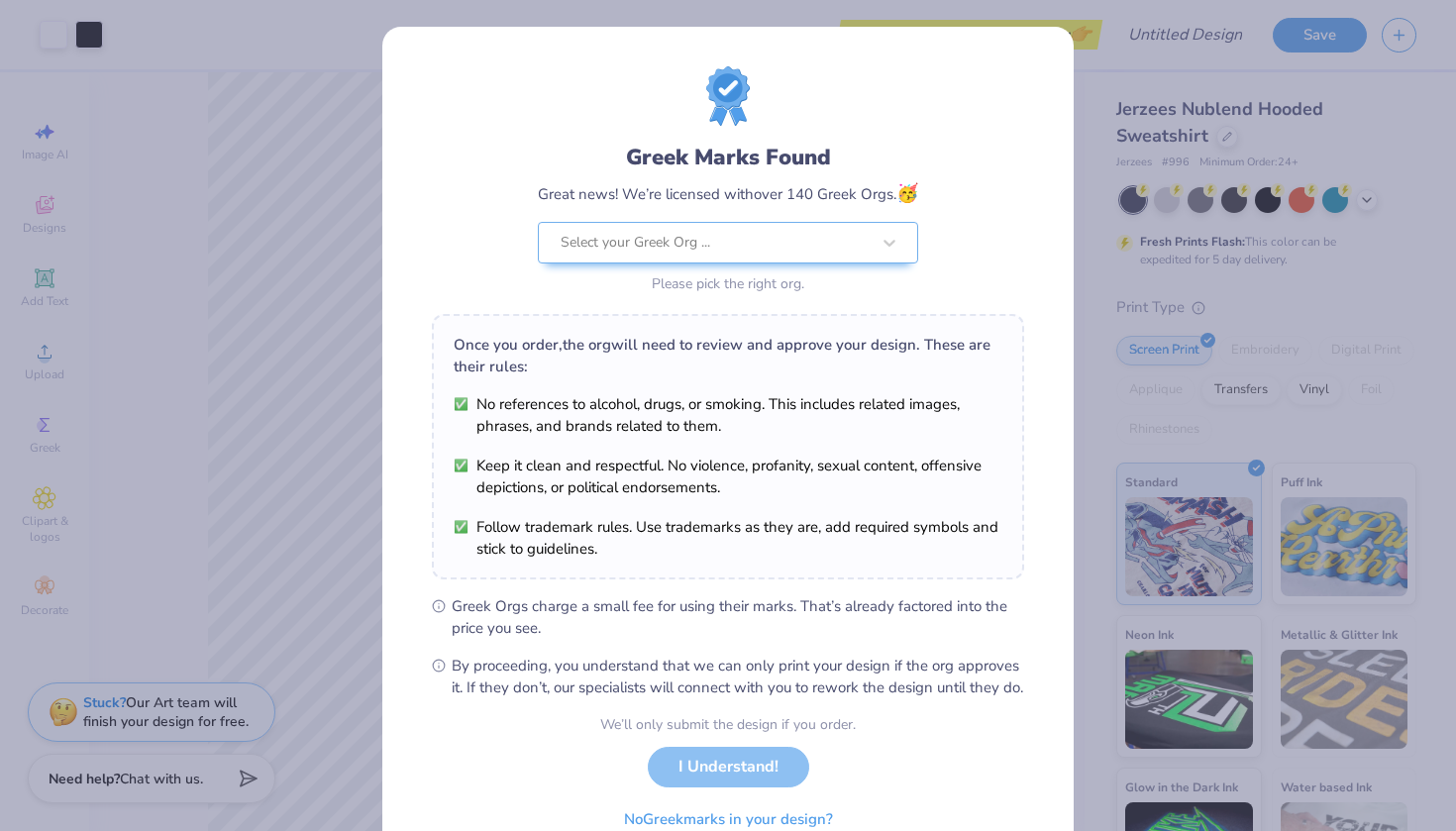 click on "Greek Marks Found Great news! We’re licensed with  over 140 Greek Orgs. 🥳 Select your Greek Org ... Please pick the right org. Once you order,  the org  will need to review and approve your design. These are their rules: No references to alcohol, drugs, or smoking. This includes related images, phrases, and brands related to them. Keep it clean and respectful. No violence, profanity, sexual content, offensive depictions, or political endorsements. Follow trademark rules. Use trademarks as they are, add required symbols and stick to guidelines. Greek Orgs charge a small fee for using their marks. That’s already factored into the price you see. By proceeding, you understand that we can only print your design if the org approves it. If they don’t, our specialists will connect with you to rework the design until they do. We’ll only submit the design if you order. I Understand! No  Greek  marks in your design?" at bounding box center (728, 415) 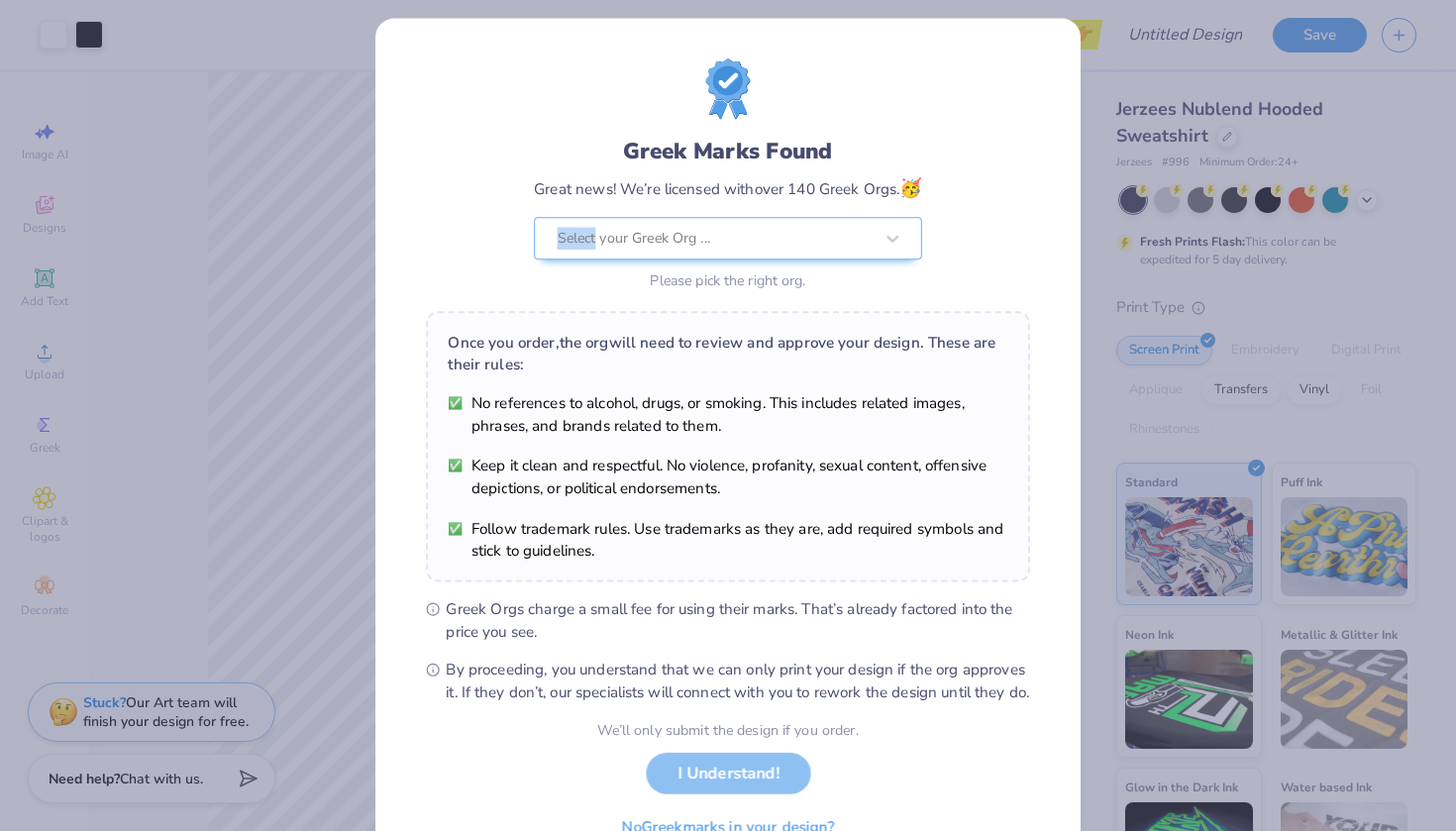 click on "Greek Marks Found Great news! We’re licensed with  over 140 Greek Orgs. 🥳 Select your Greek Org ... Please pick the right org. Once you order,  the org  will need to review and approve your design. These are their rules: No references to alcohol, drugs, or smoking. This includes related images, phrases, and brands related to them. Keep it clean and respectful. No violence, profanity, sexual content, offensive depictions, or political endorsements. Follow trademark rules. Use trademarks as they are, add required symbols and stick to guidelines. Greek Orgs charge a small fee for using their marks. That’s already factored into the price you see. By proceeding, you understand that we can only print your design if the org approves it. If they don’t, our specialists will connect with you to rework the design until they do. We’ll only submit the design if you order. I Understand! No  Greek  marks in your design?" at bounding box center [728, 415] 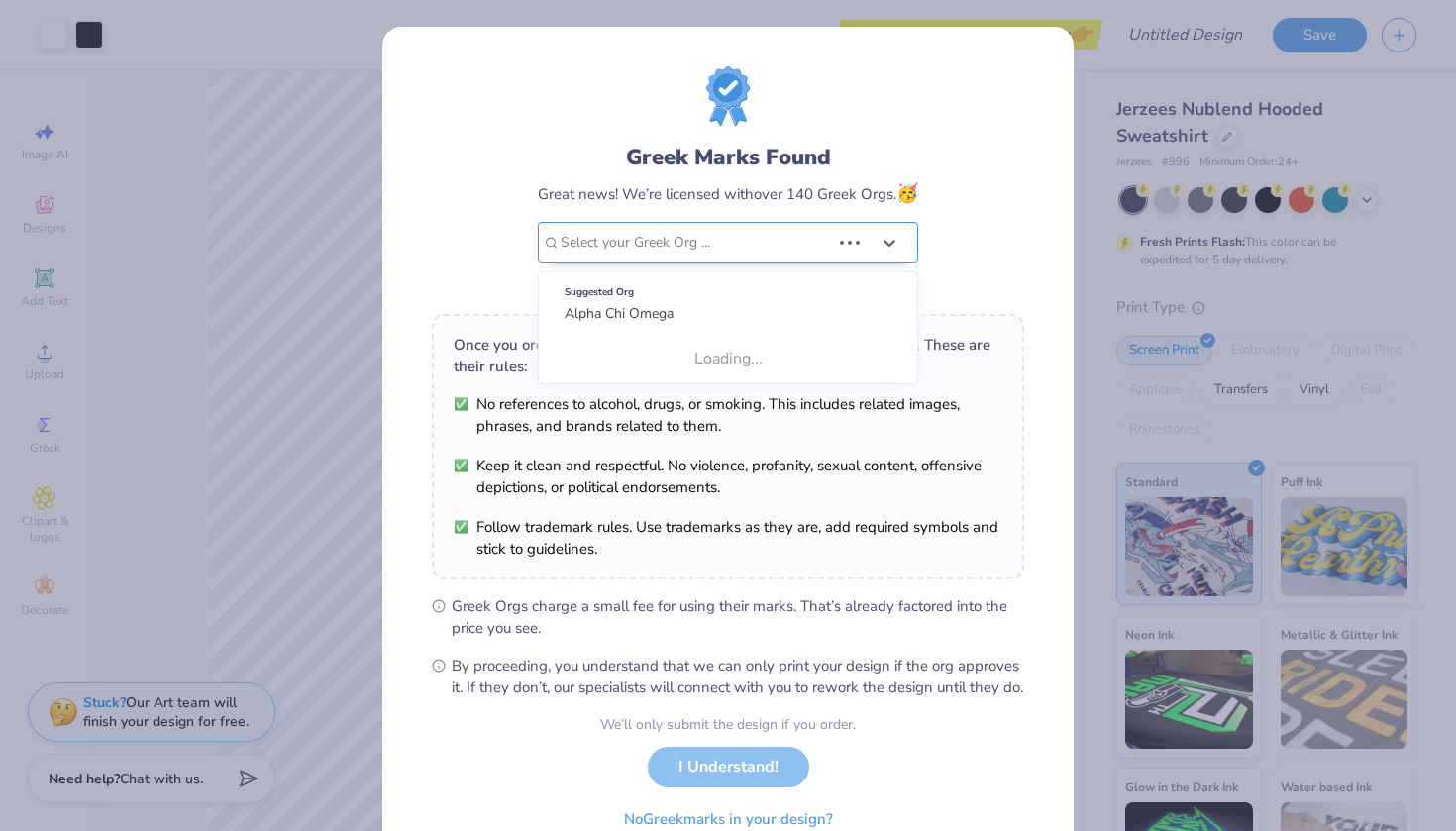 click at bounding box center (695, 243) 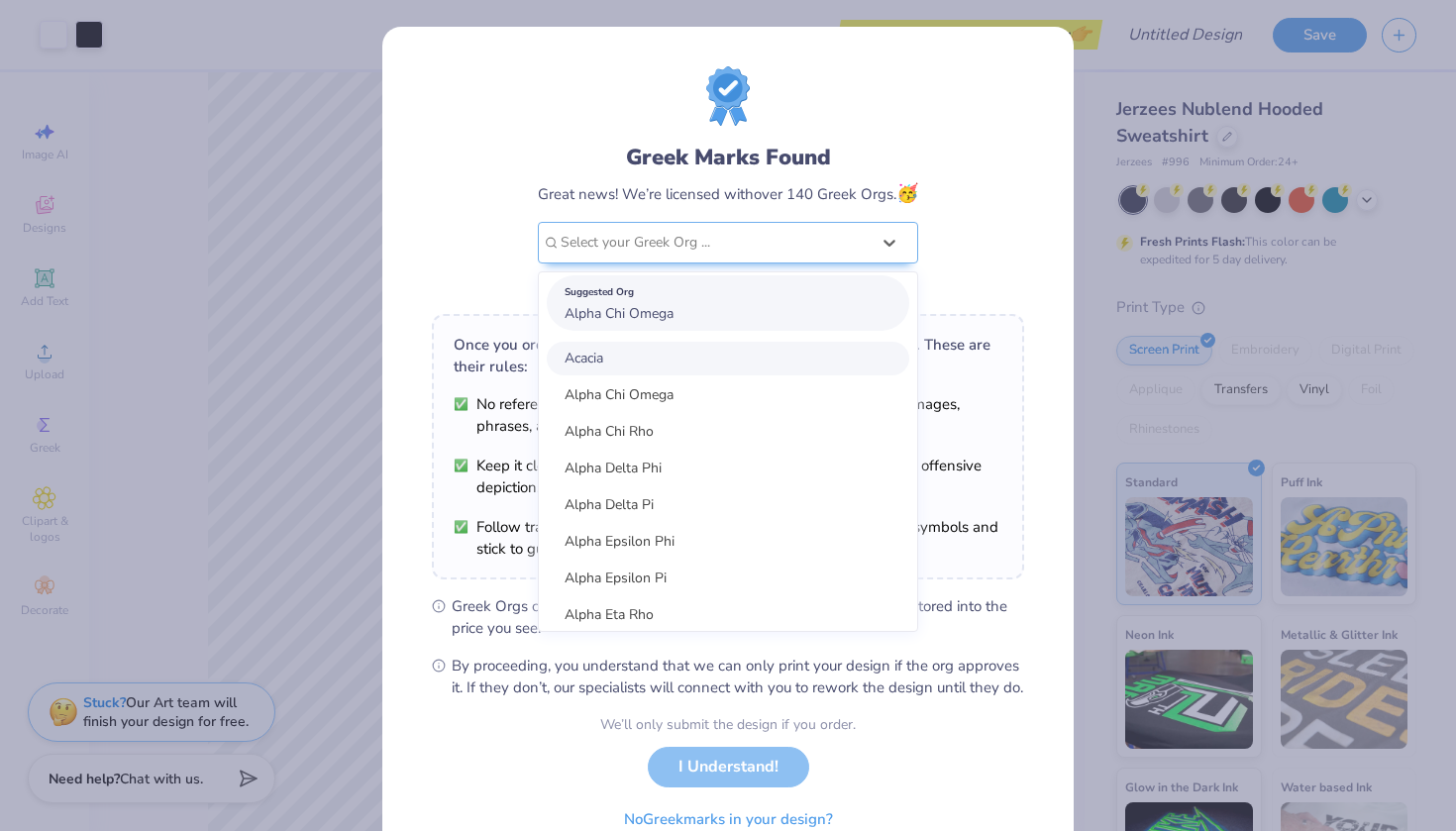 click on "Suggested Org Alpha Chi Omega" at bounding box center (728, 303) 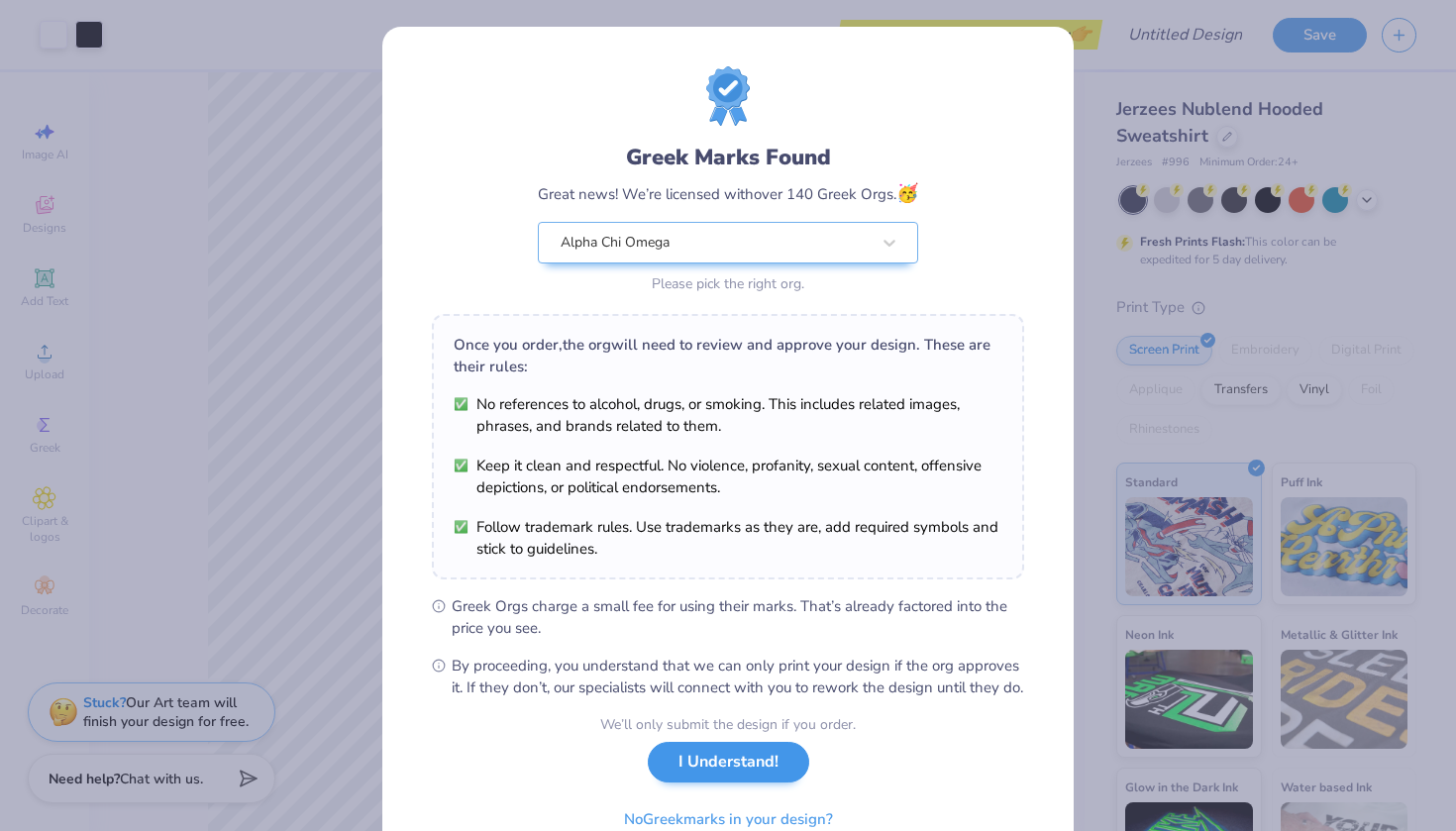 click on "I Understand!" at bounding box center [728, 762] 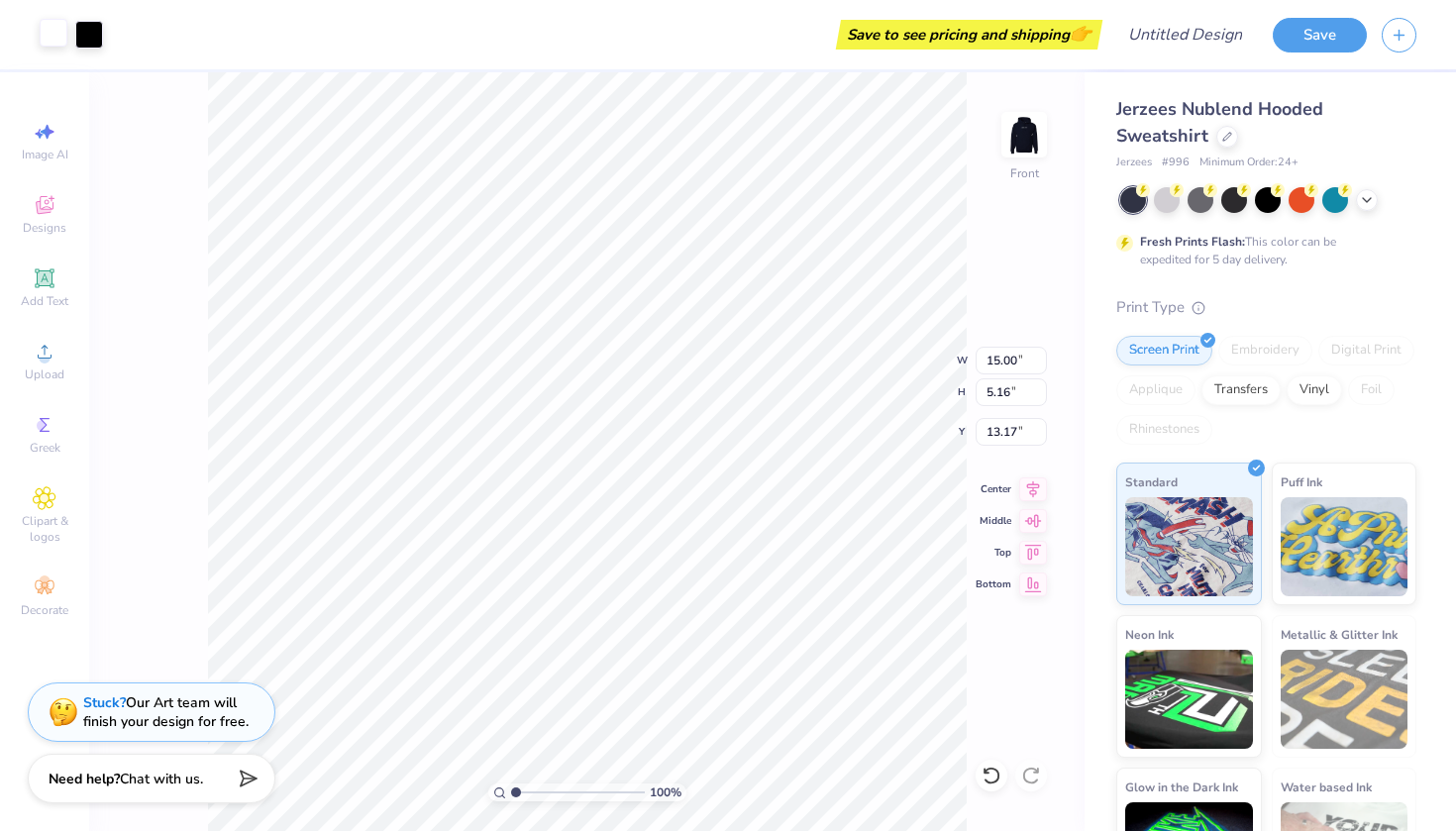click at bounding box center [53, 33] 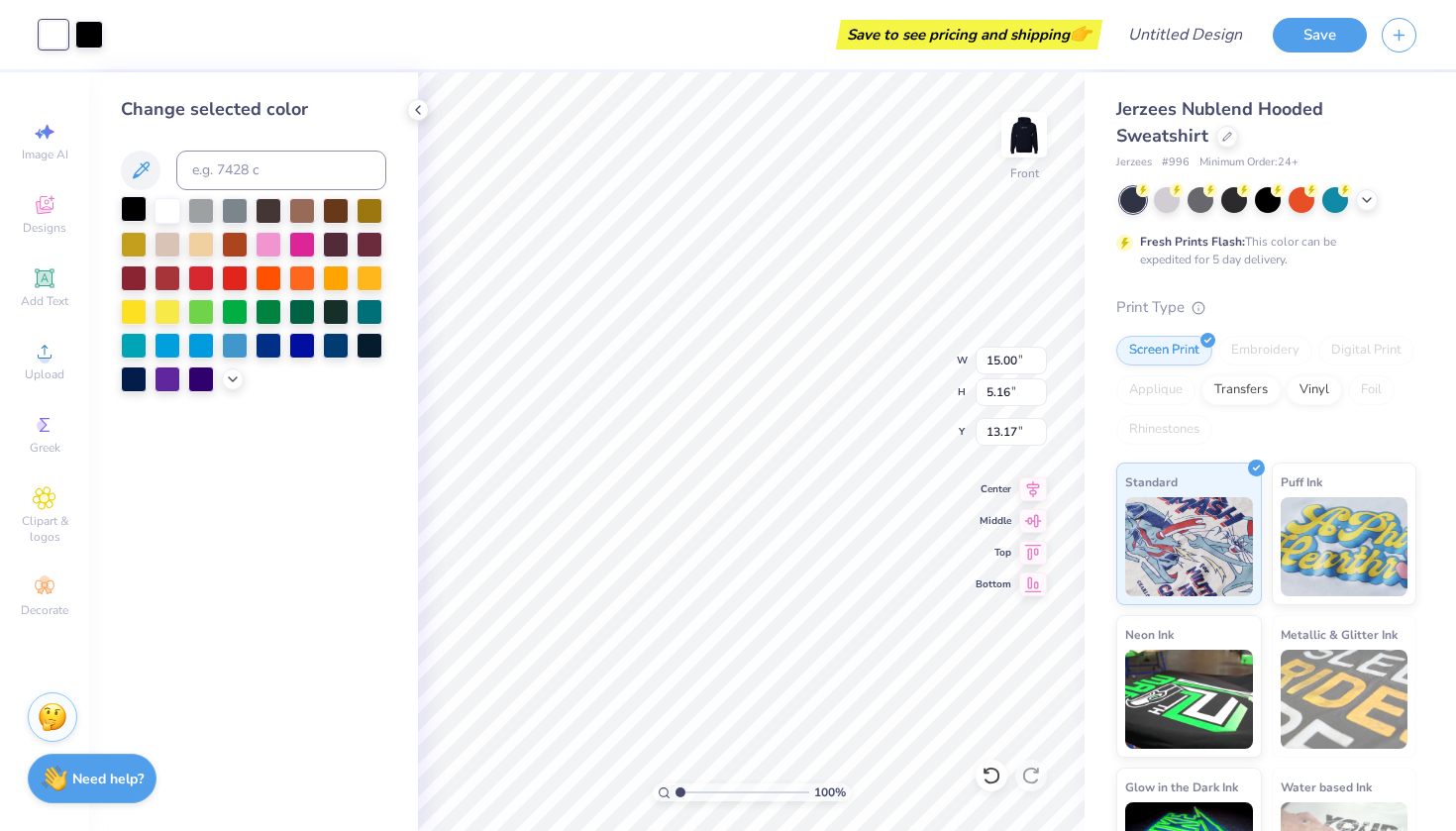 click at bounding box center [134, 209] 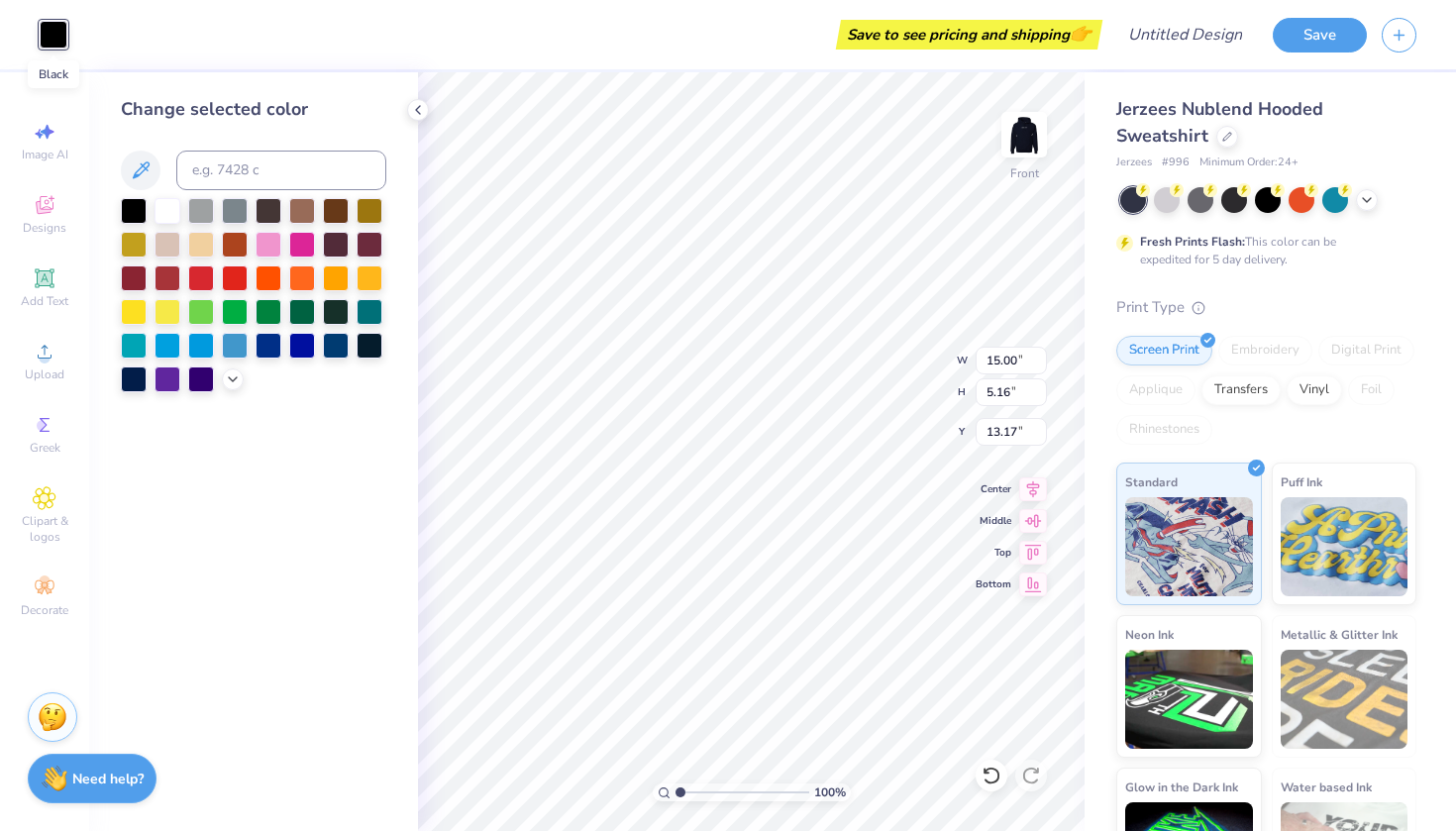 click at bounding box center [53, 35] 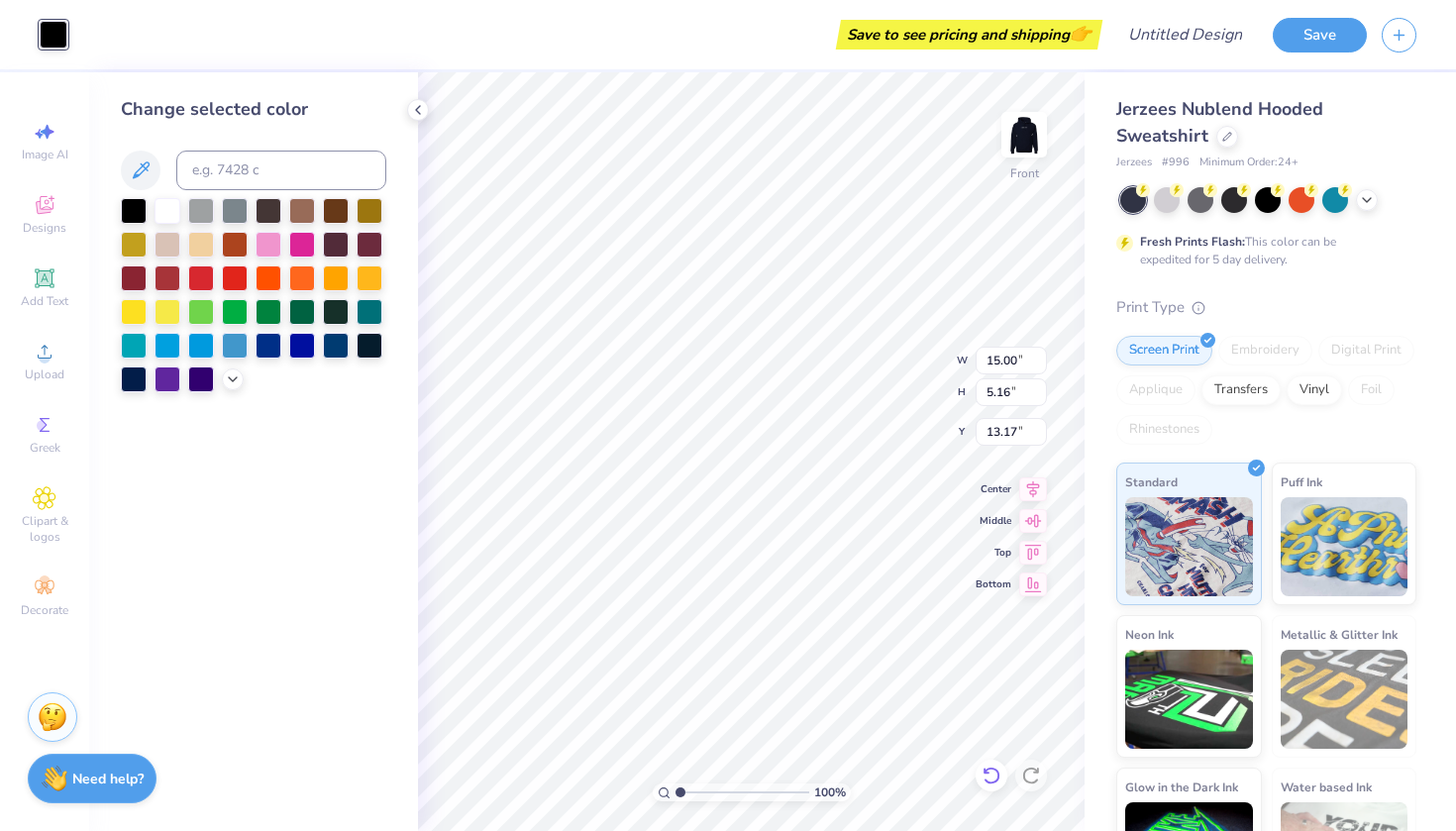click at bounding box center (991, 776) 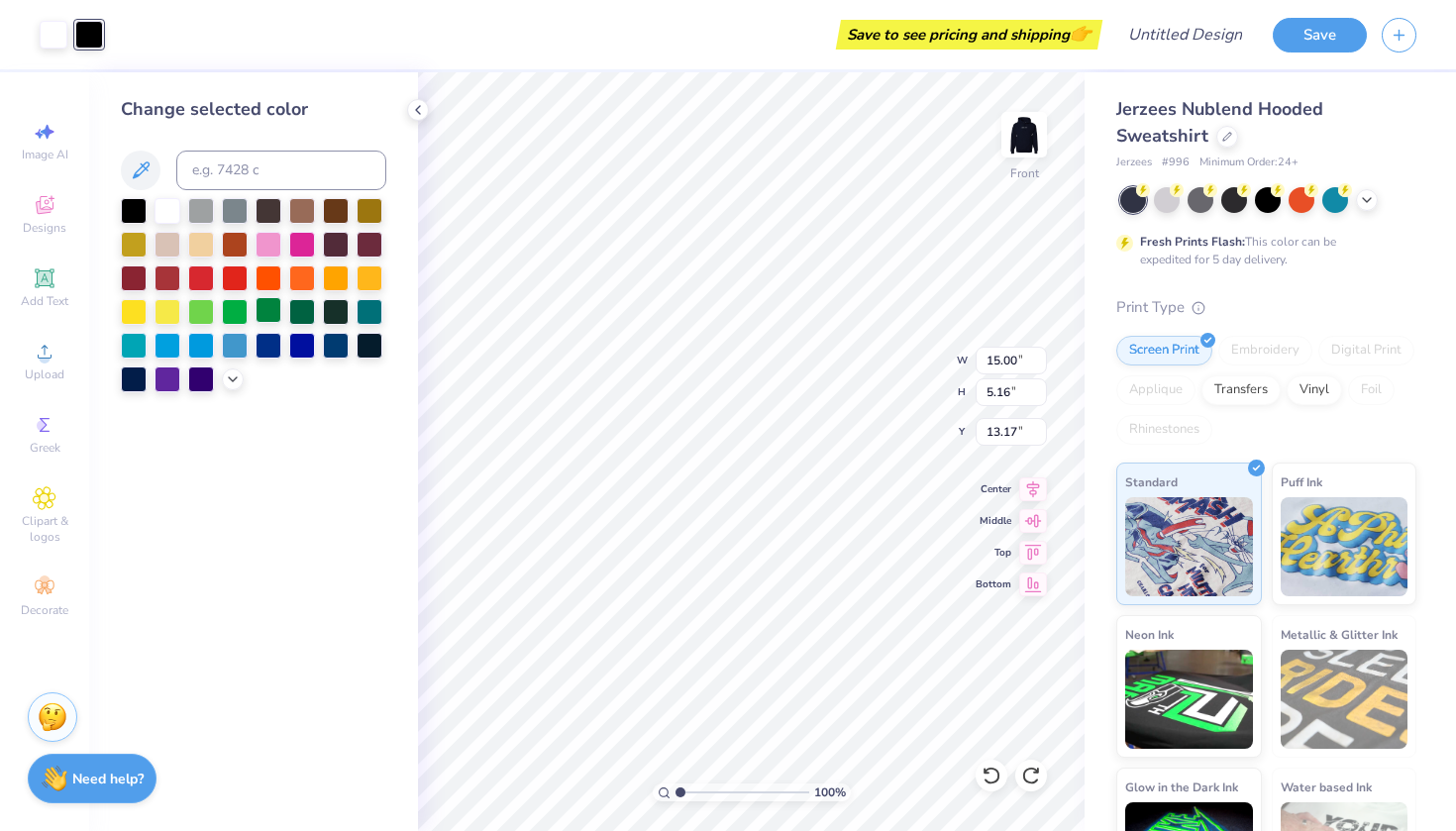 click at bounding box center [268, 310] 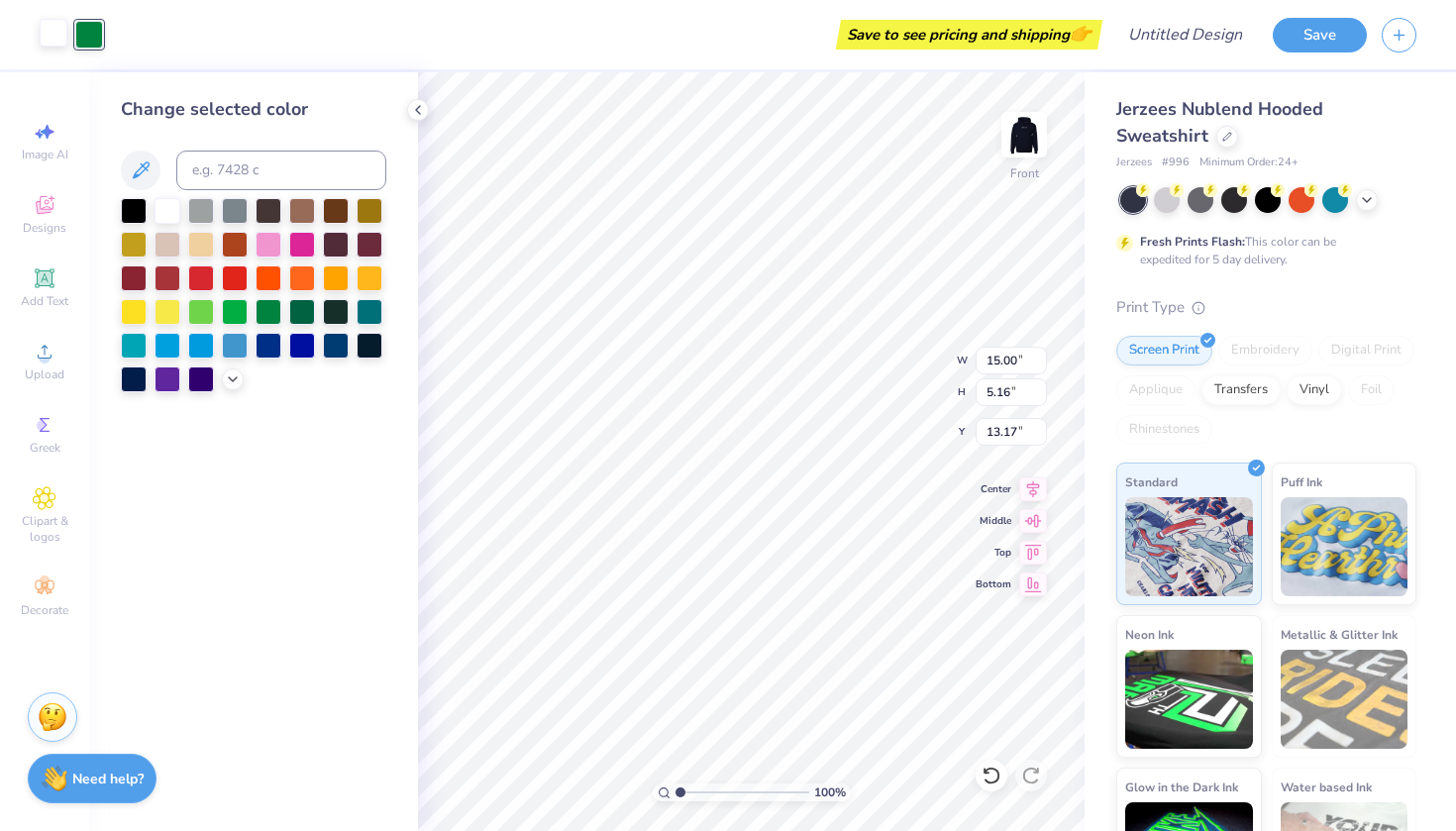 click at bounding box center (53, 33) 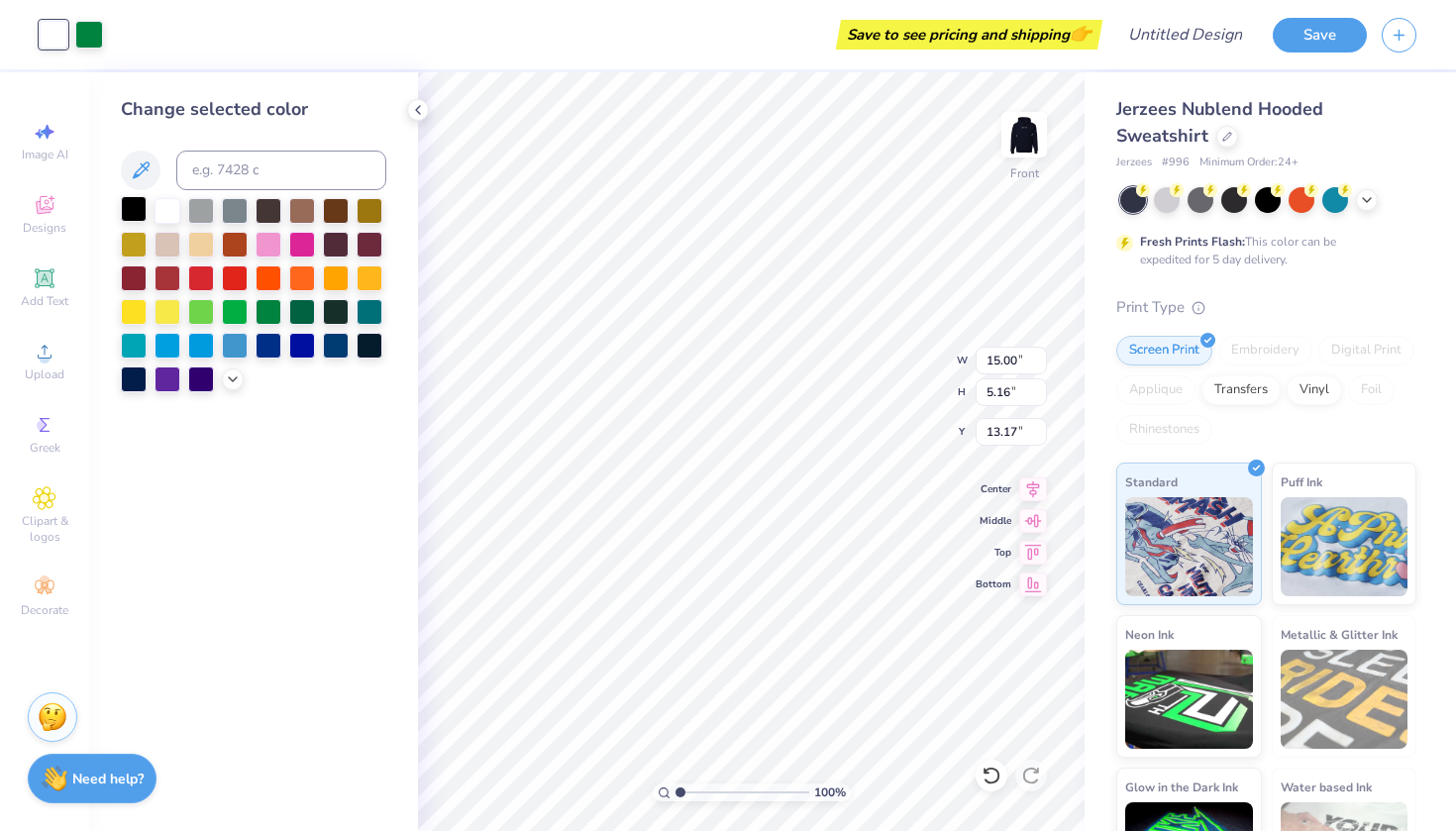 click at bounding box center [134, 209] 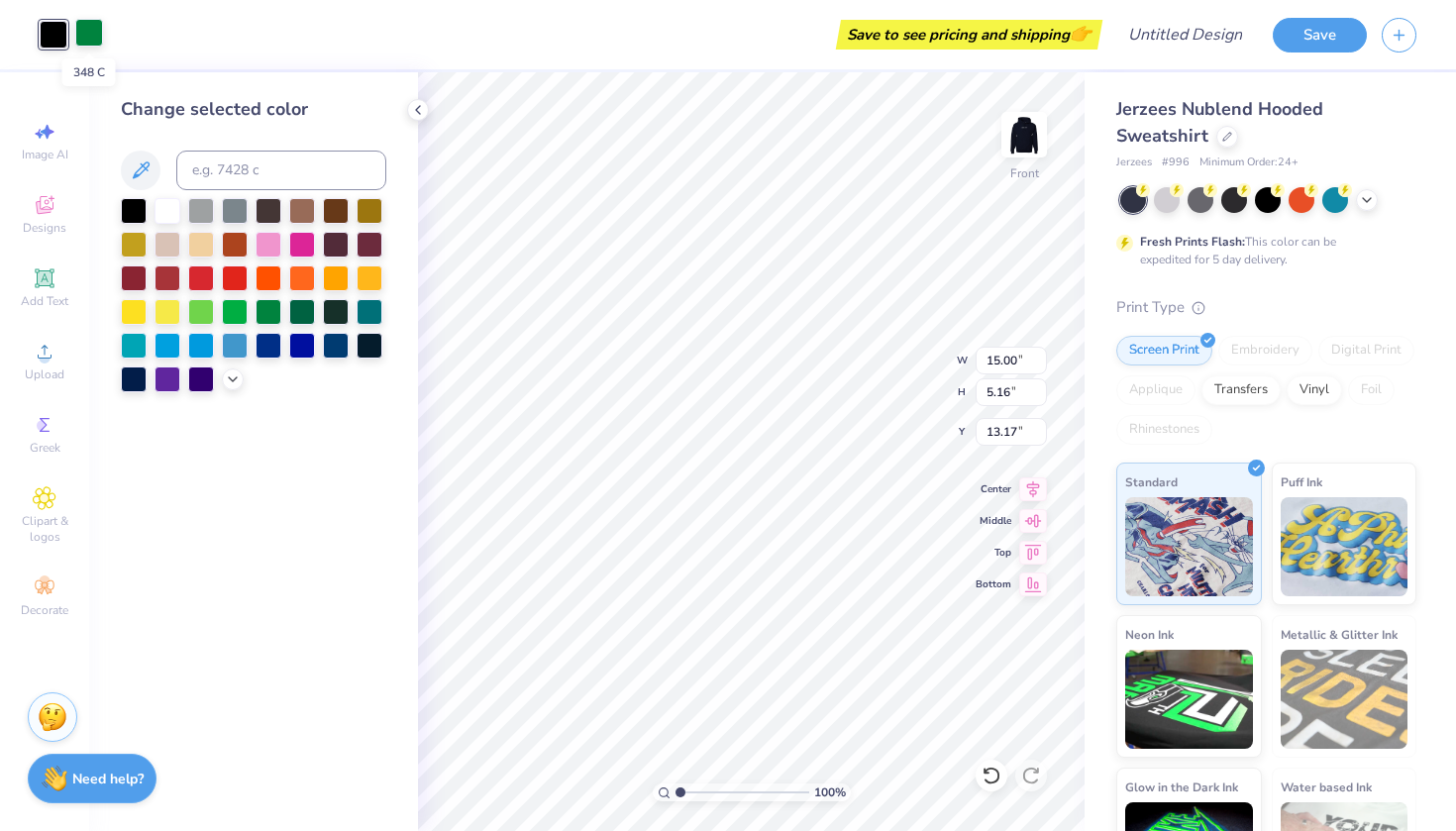 click at bounding box center (89, 33) 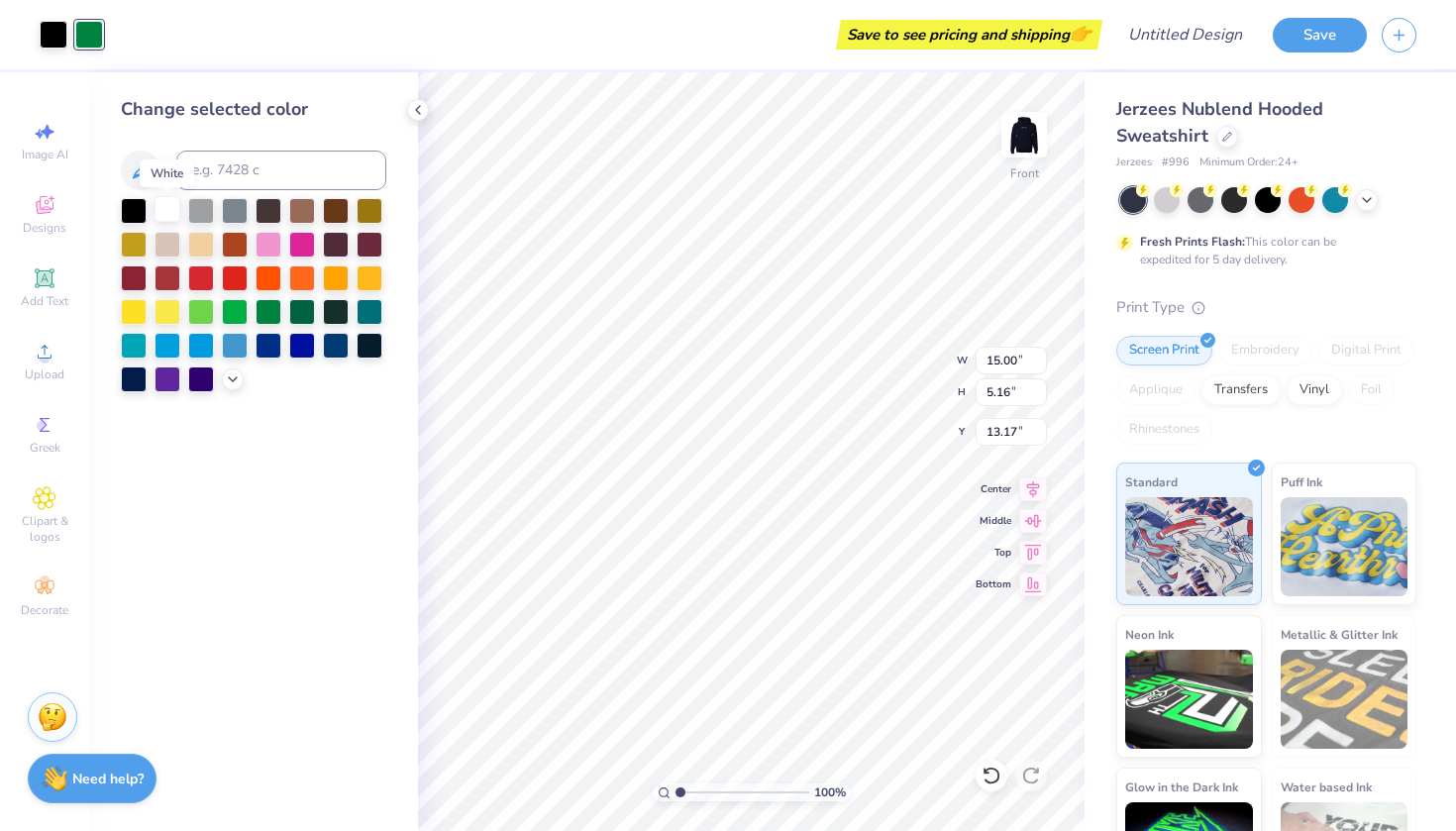 click at bounding box center [167, 209] 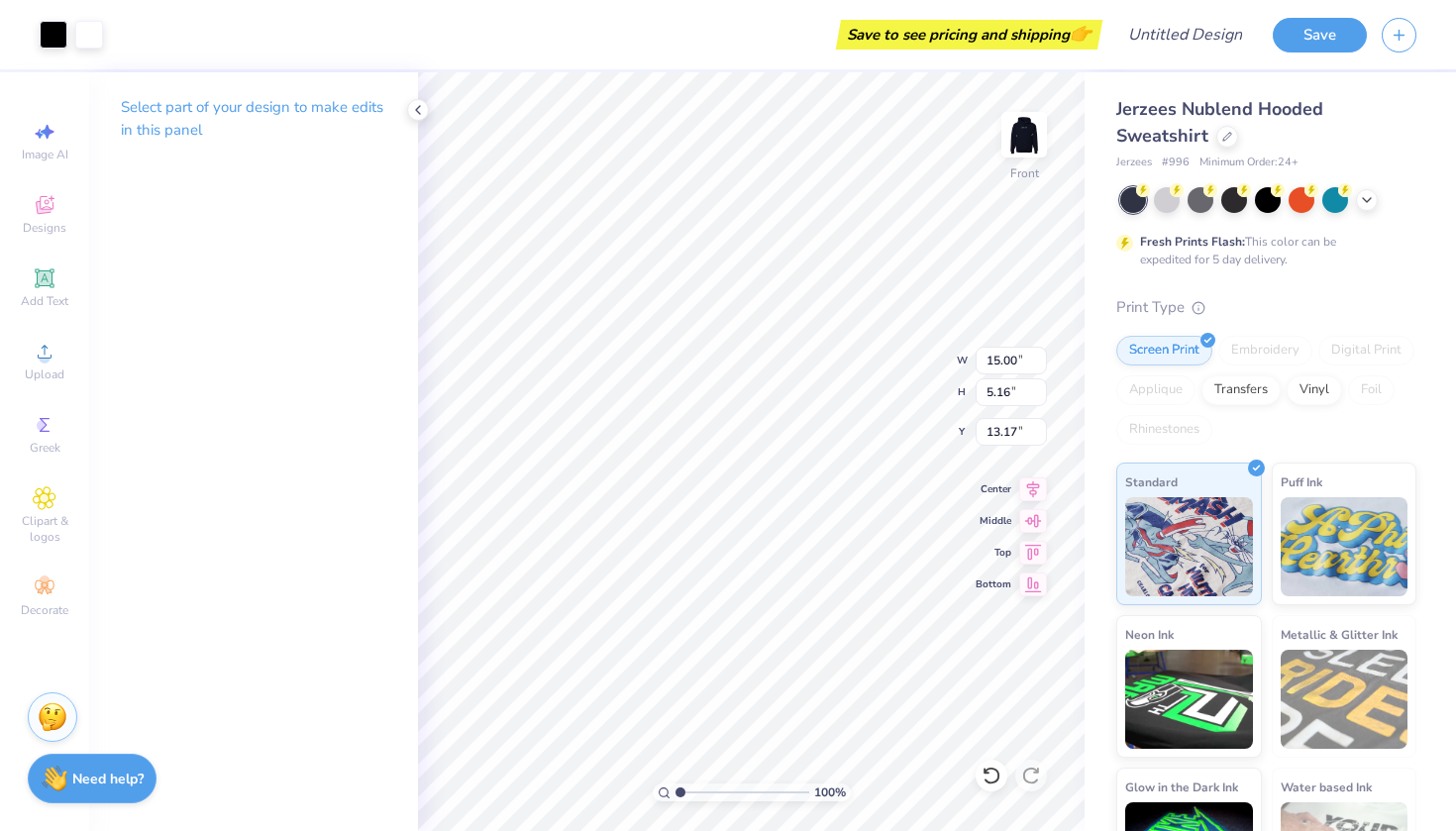 type on "12.00" 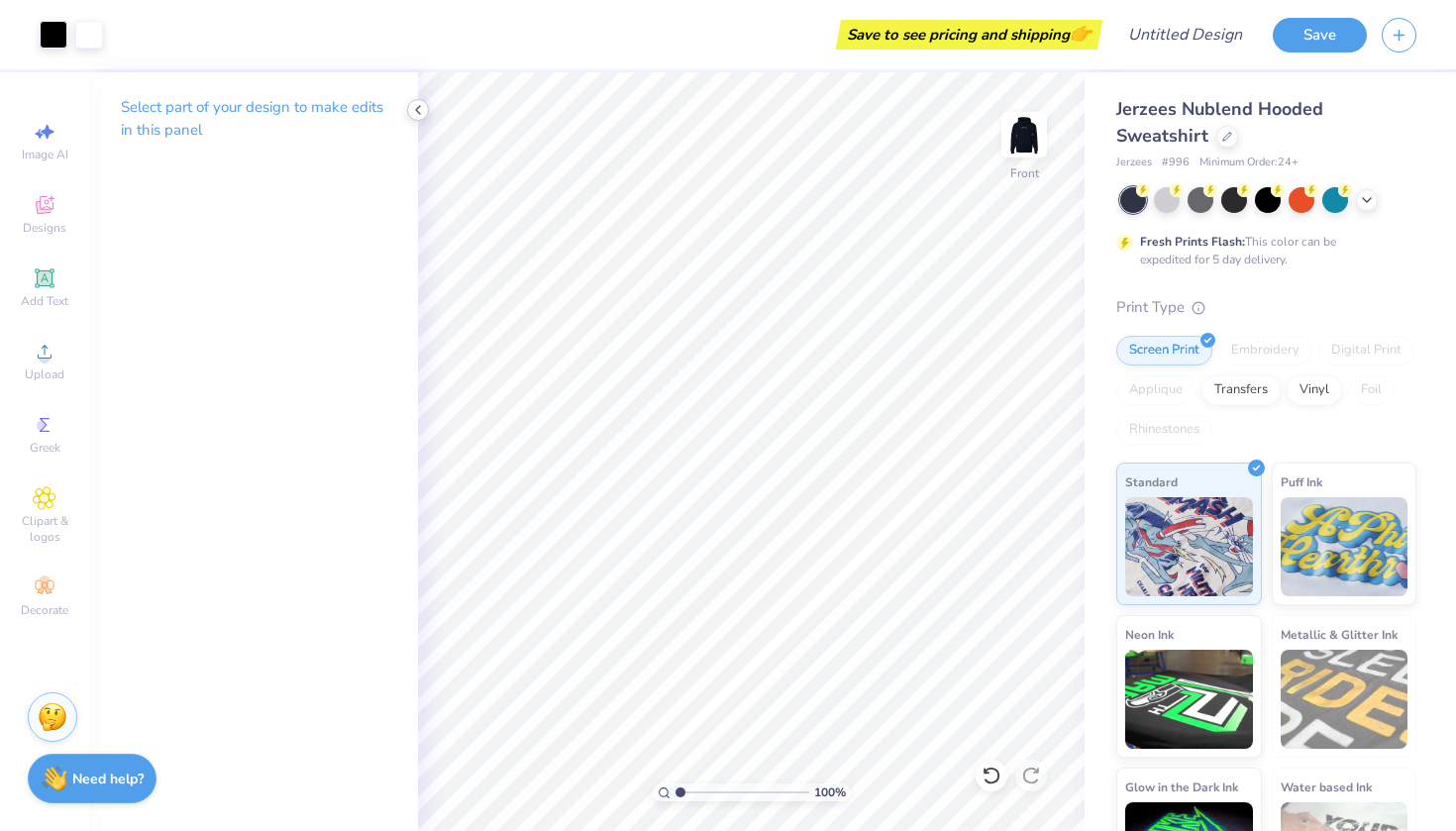 click 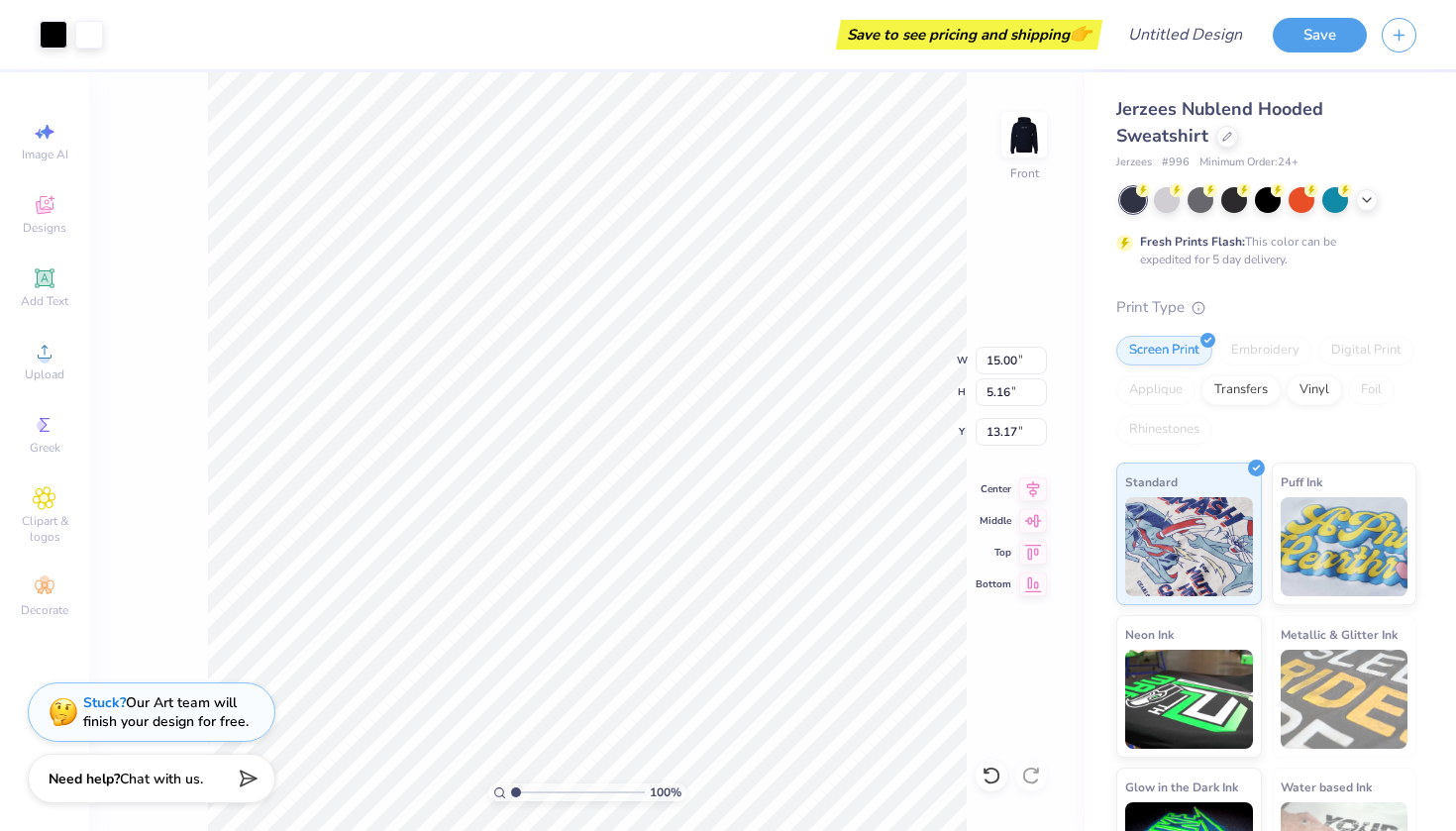 type on "6.55" 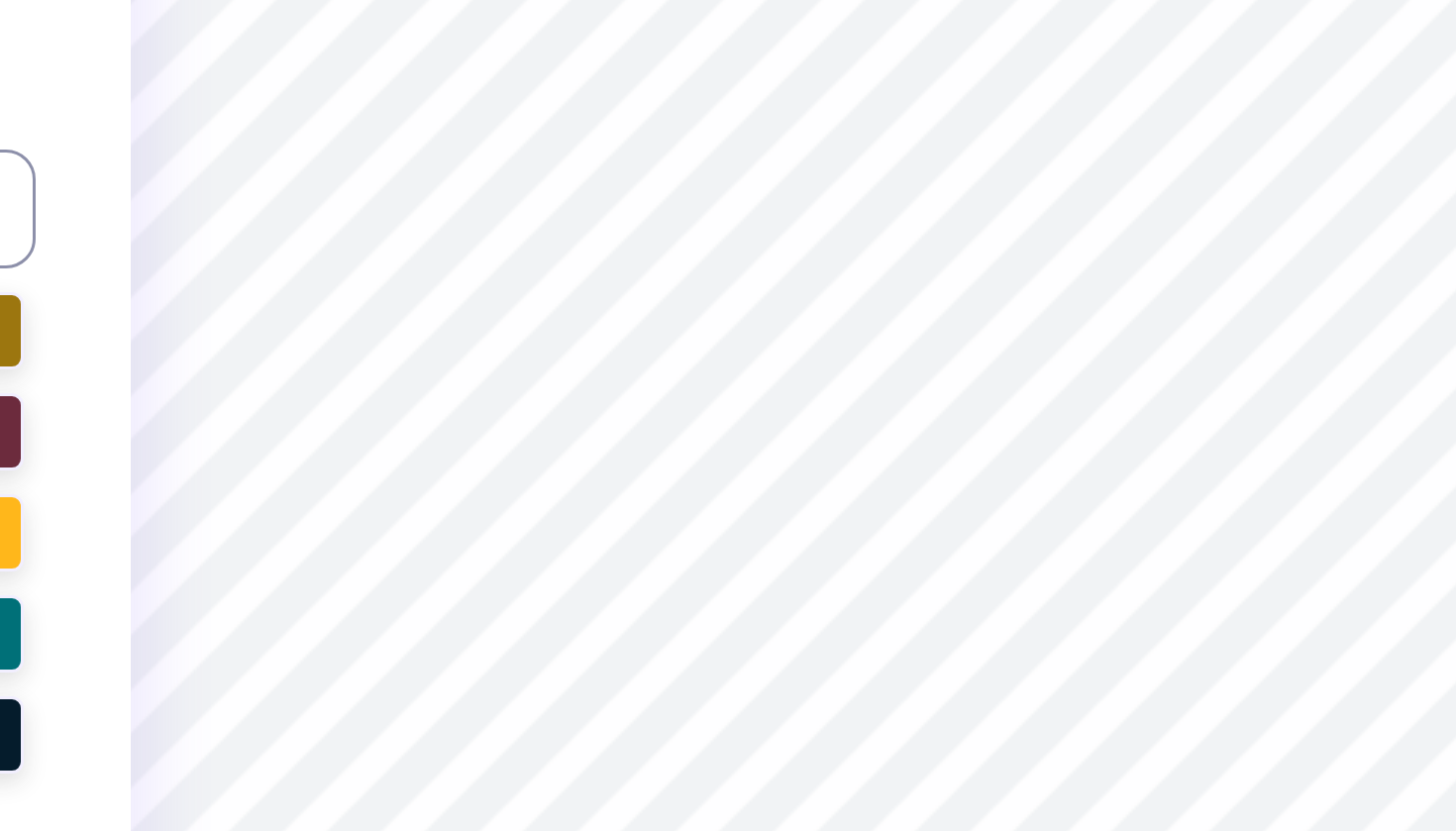 scroll, scrollTop: 0, scrollLeft: 1, axis: horizontal 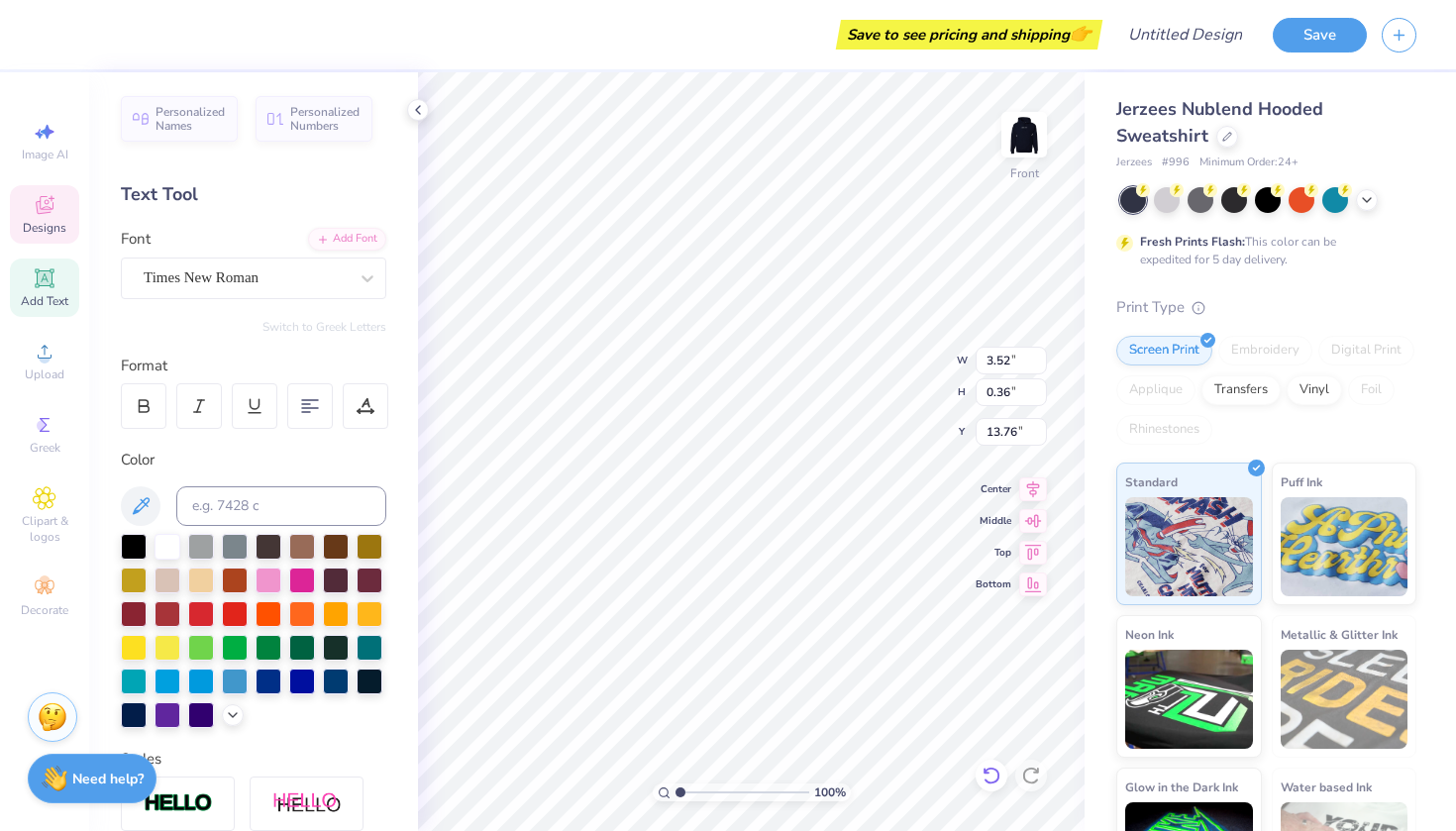 click 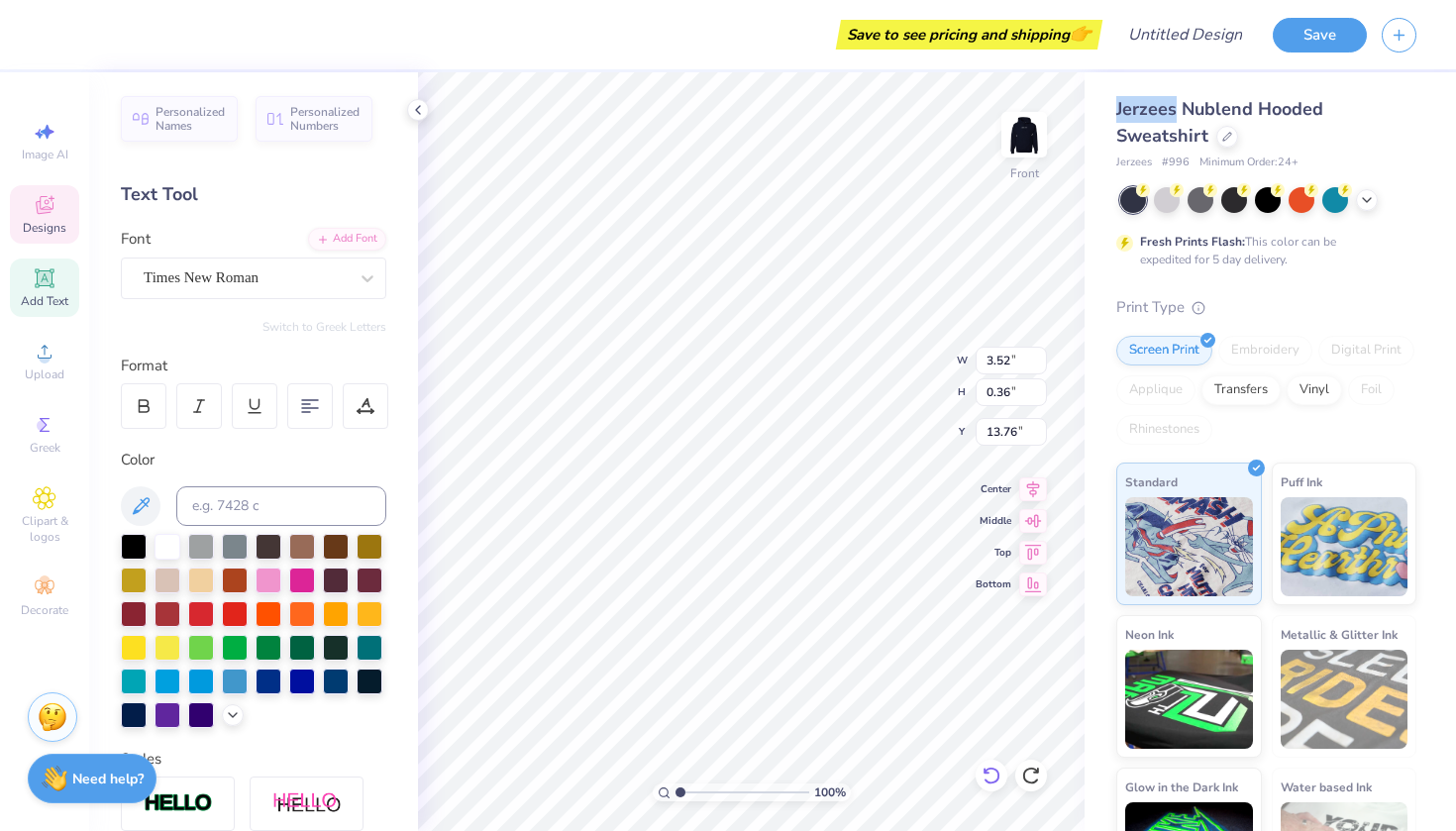 click 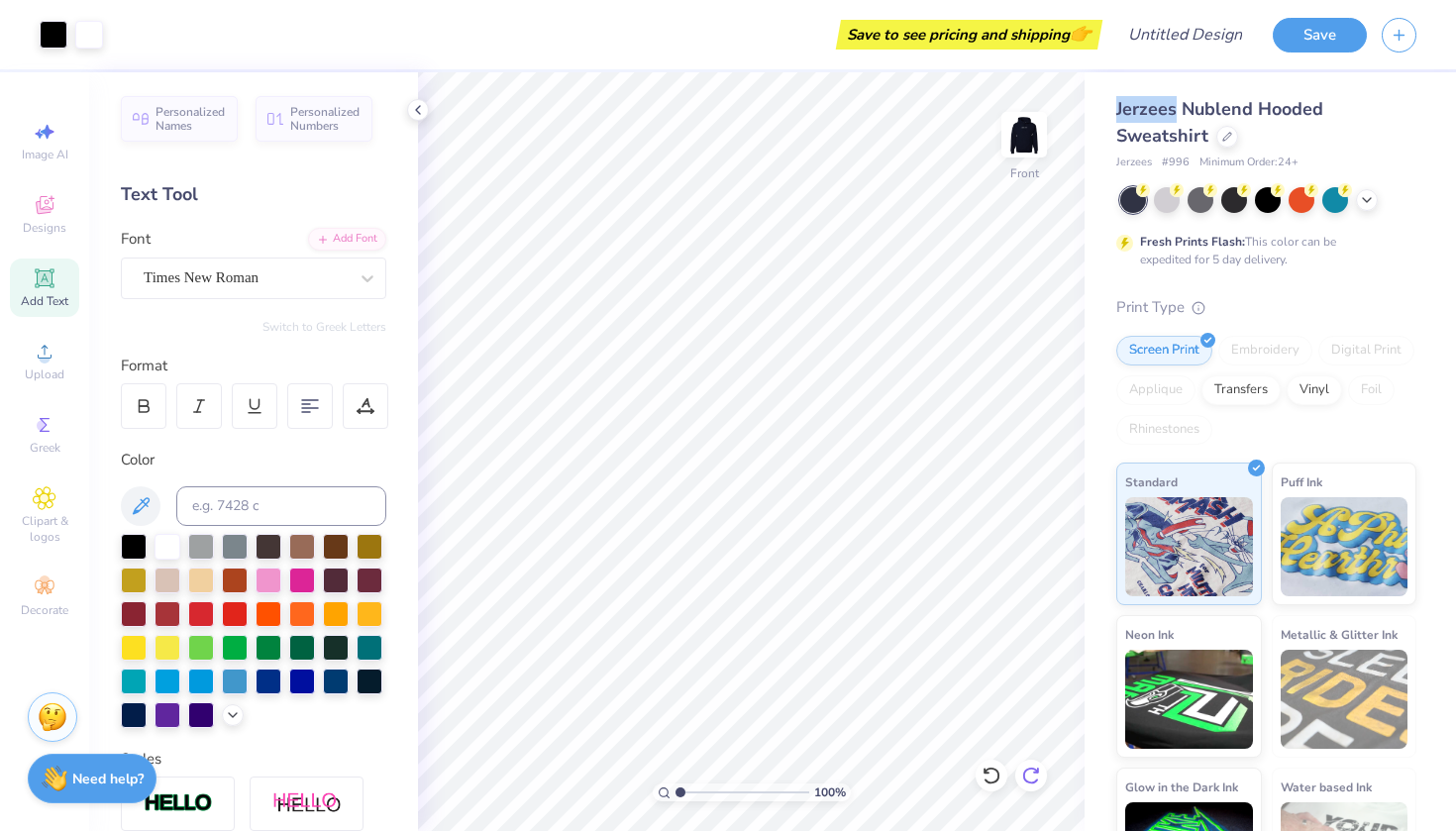 click 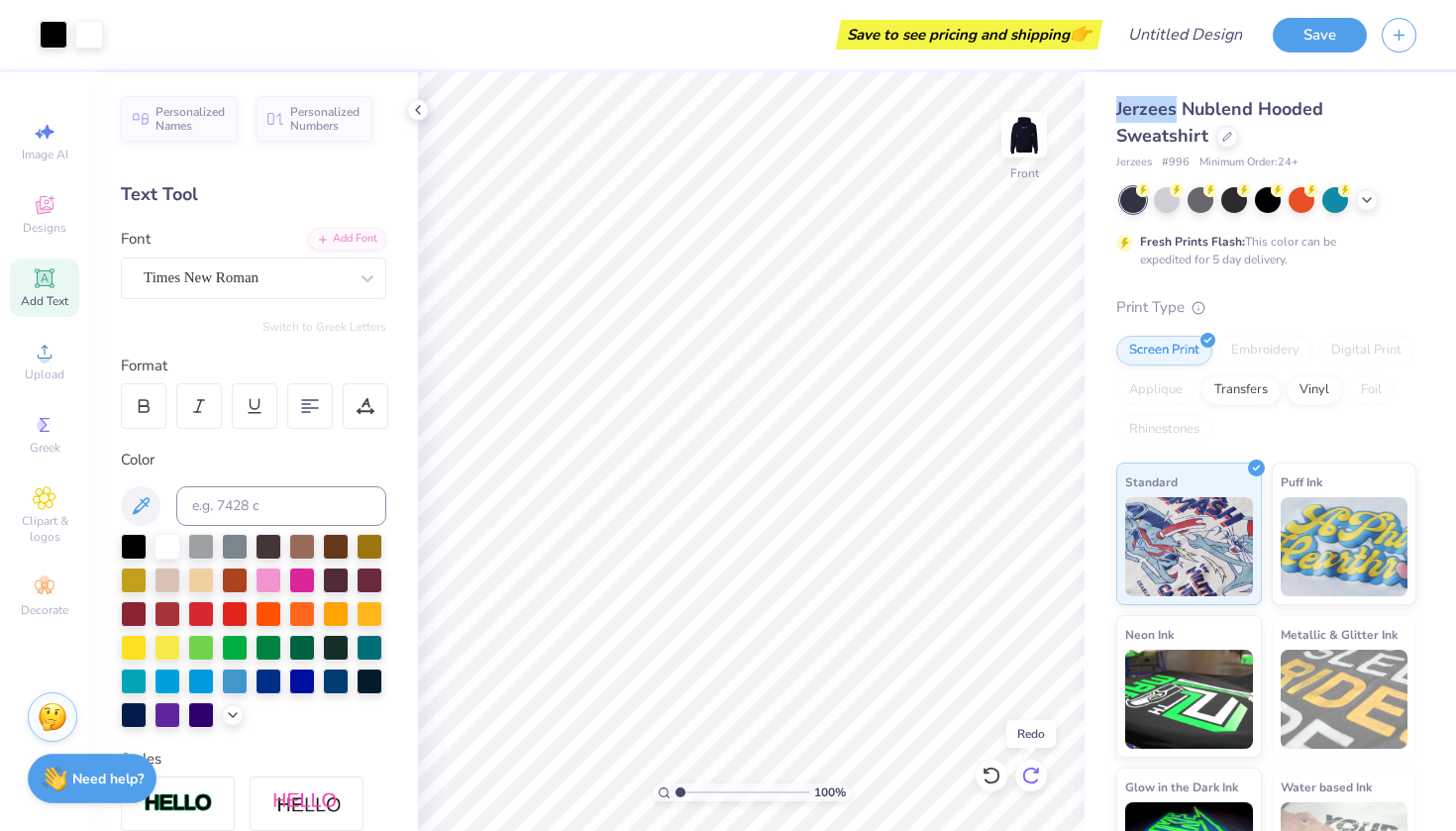 click 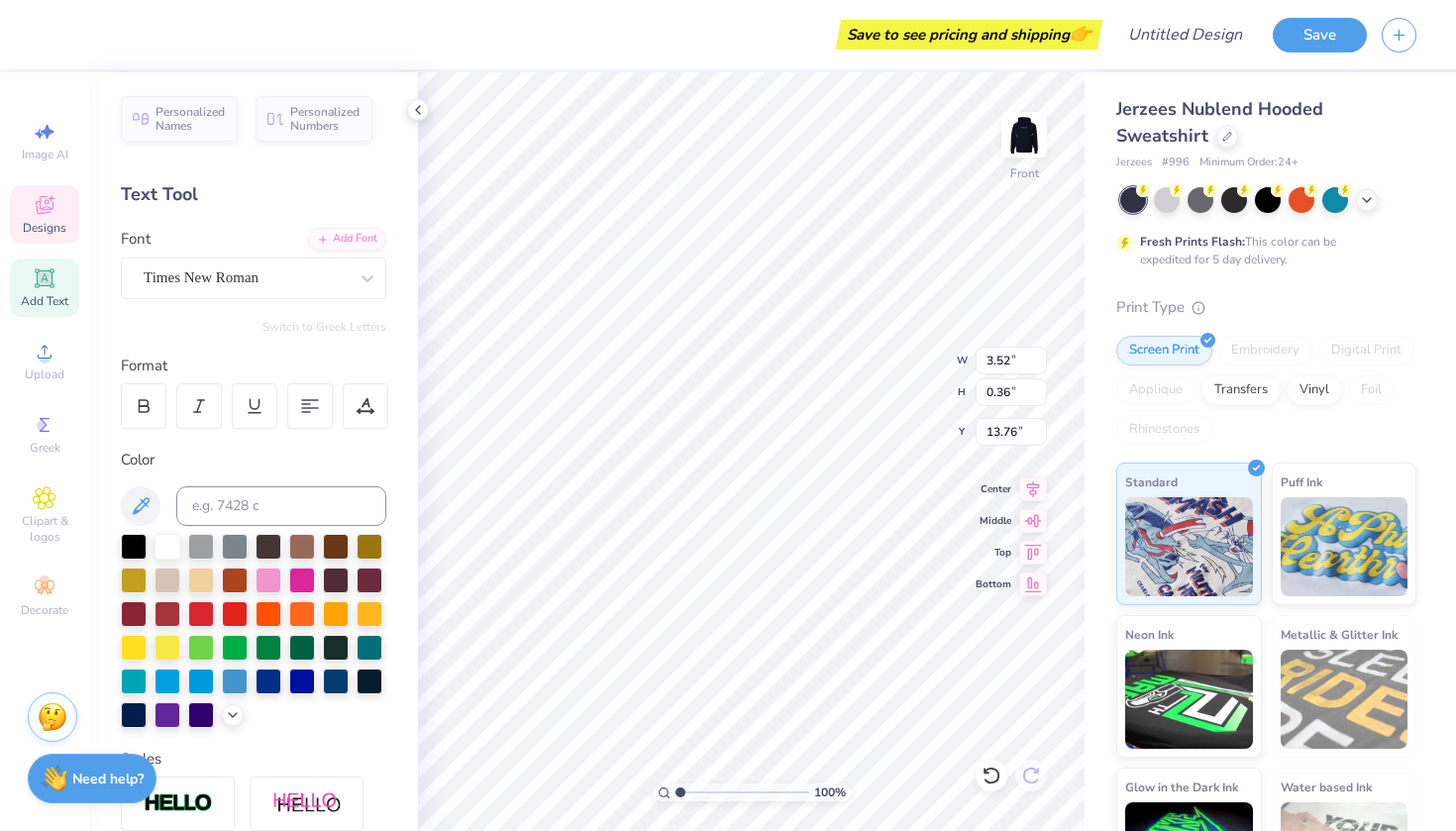scroll, scrollTop: 0, scrollLeft: 0, axis: both 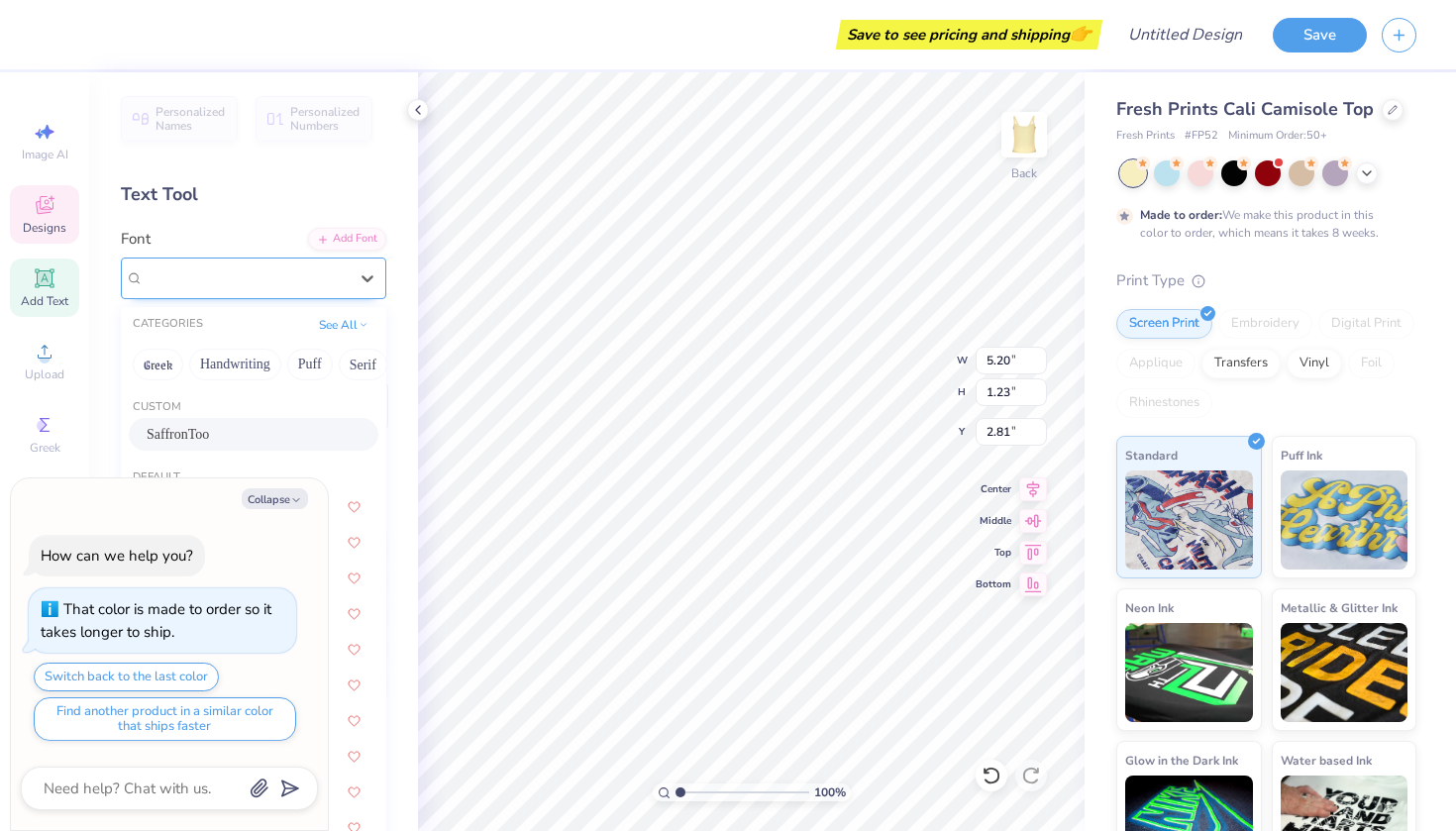 click on "SaffronToo" at bounding box center [246, 277] 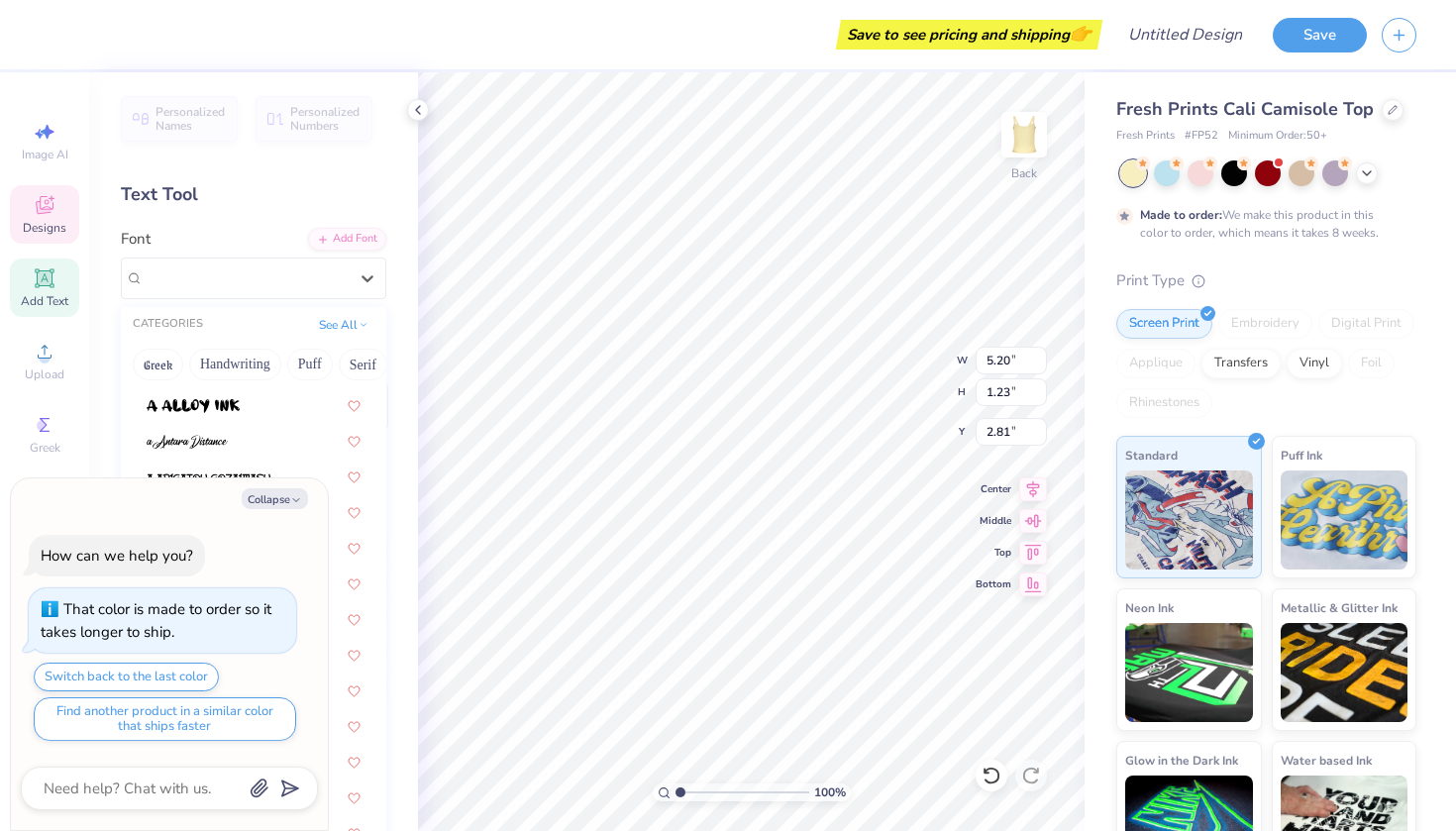 scroll, scrollTop: 141, scrollLeft: 0, axis: vertical 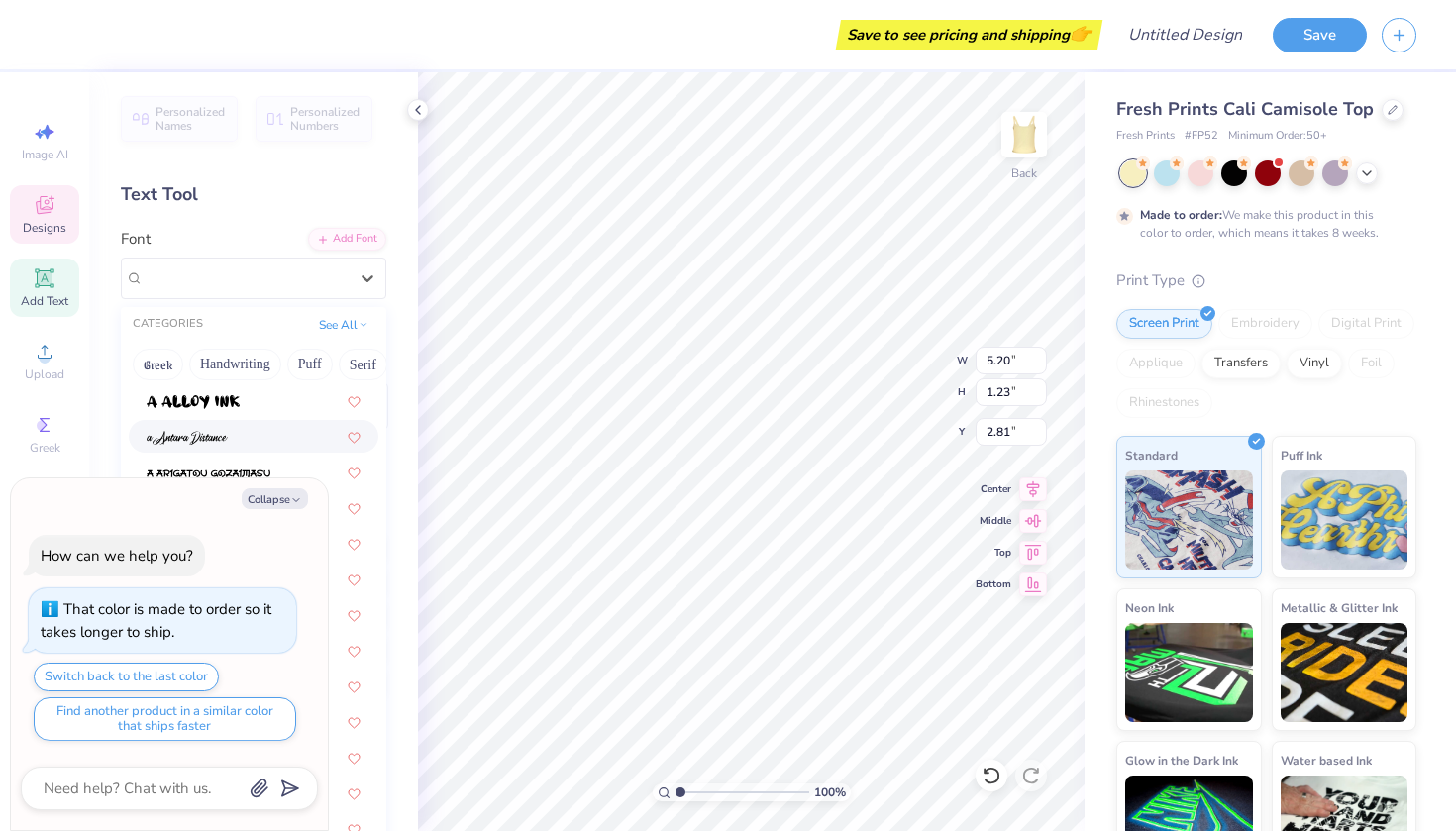 click at bounding box center (187, 436) 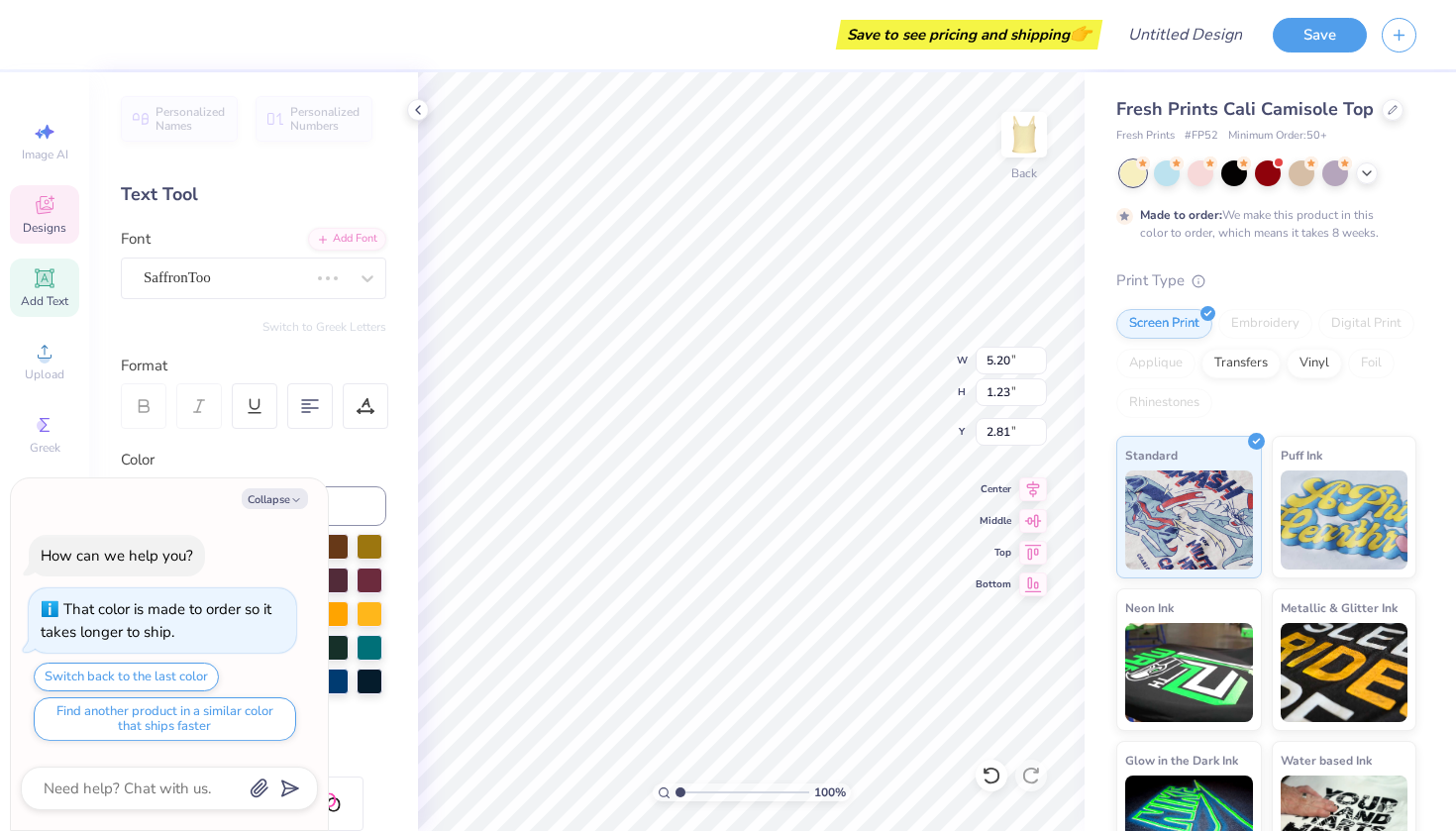 scroll, scrollTop: 0, scrollLeft: 2, axis: horizontal 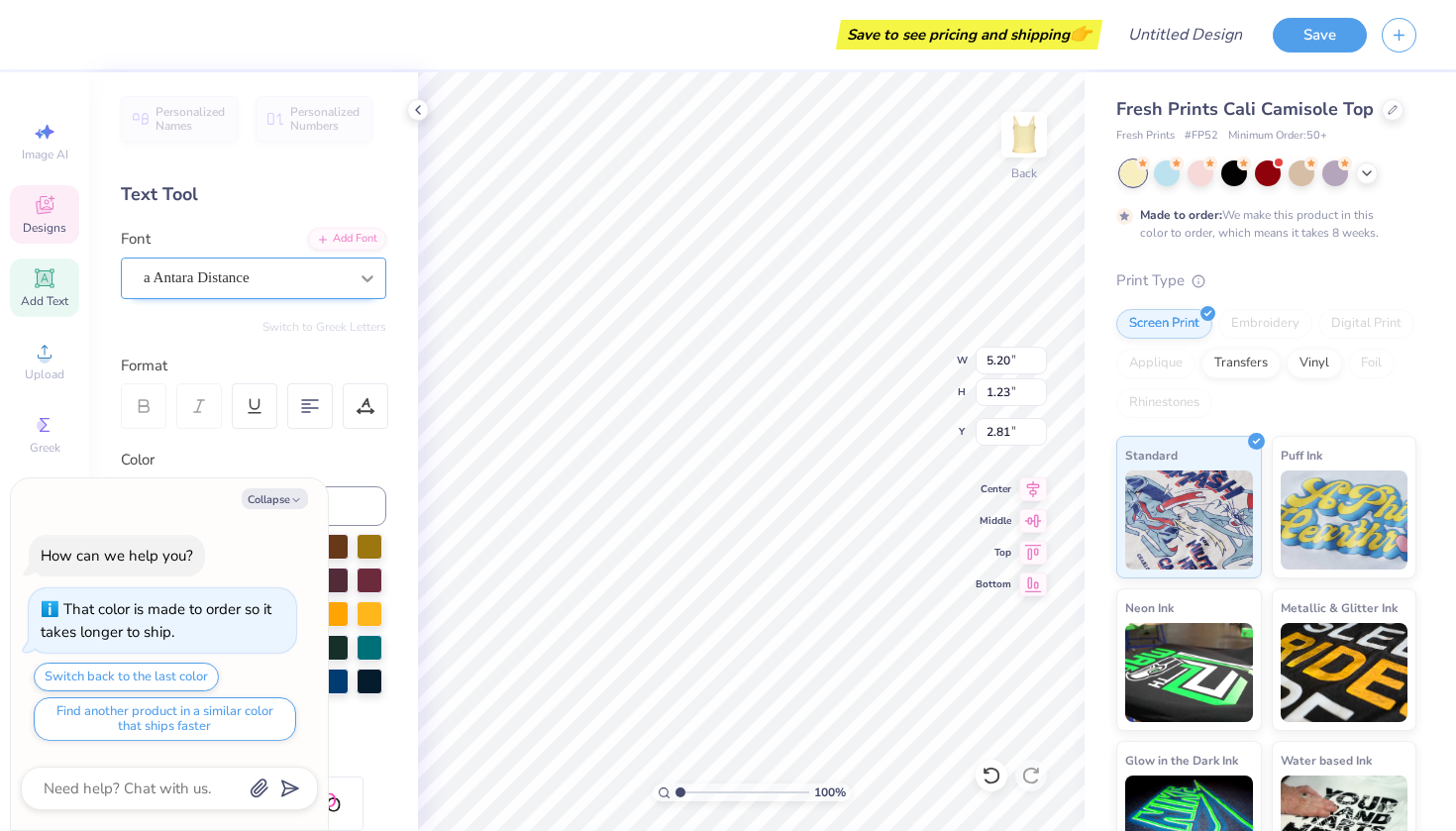 click at bounding box center (367, 278) 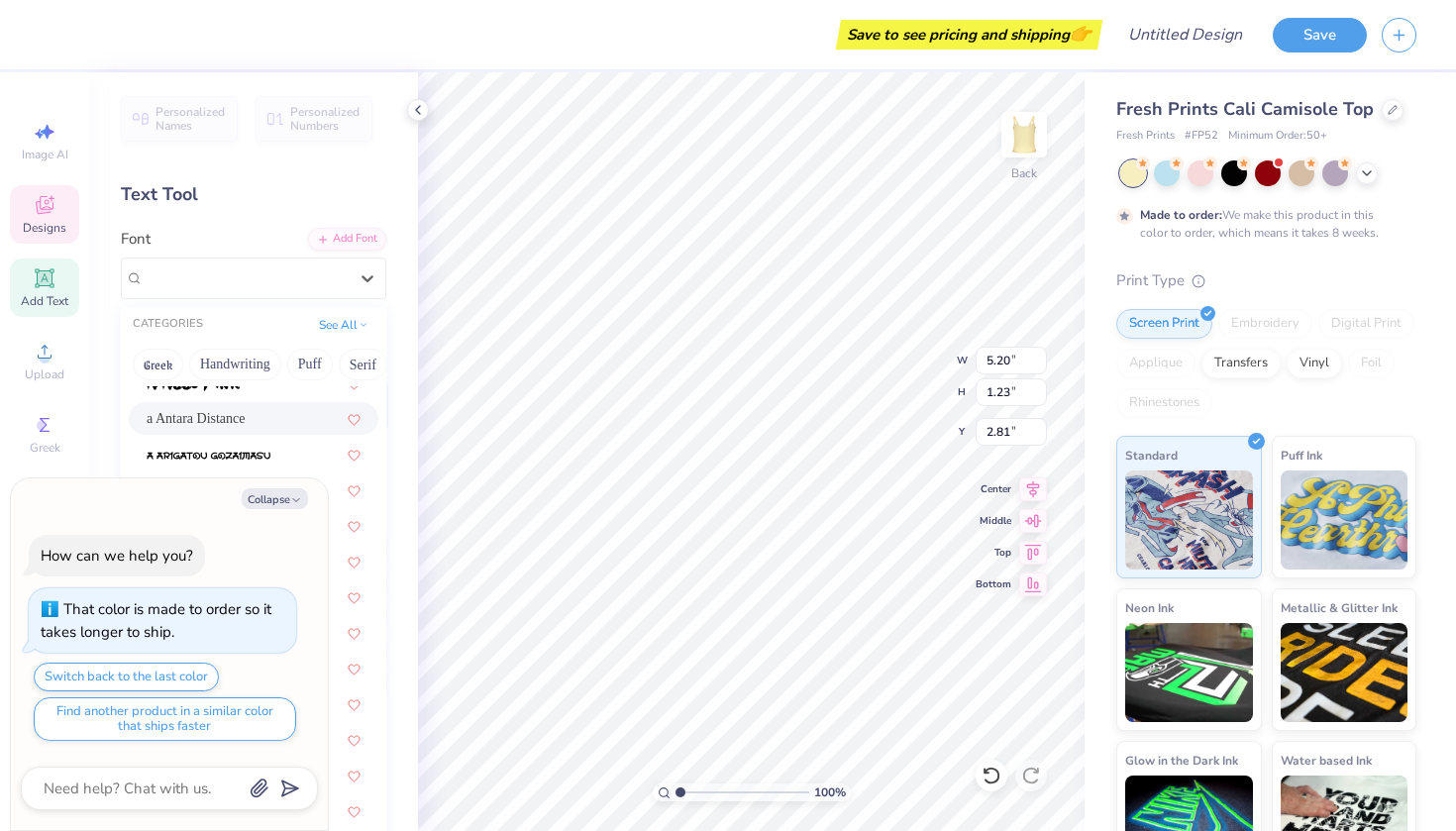 scroll, scrollTop: 162, scrollLeft: 0, axis: vertical 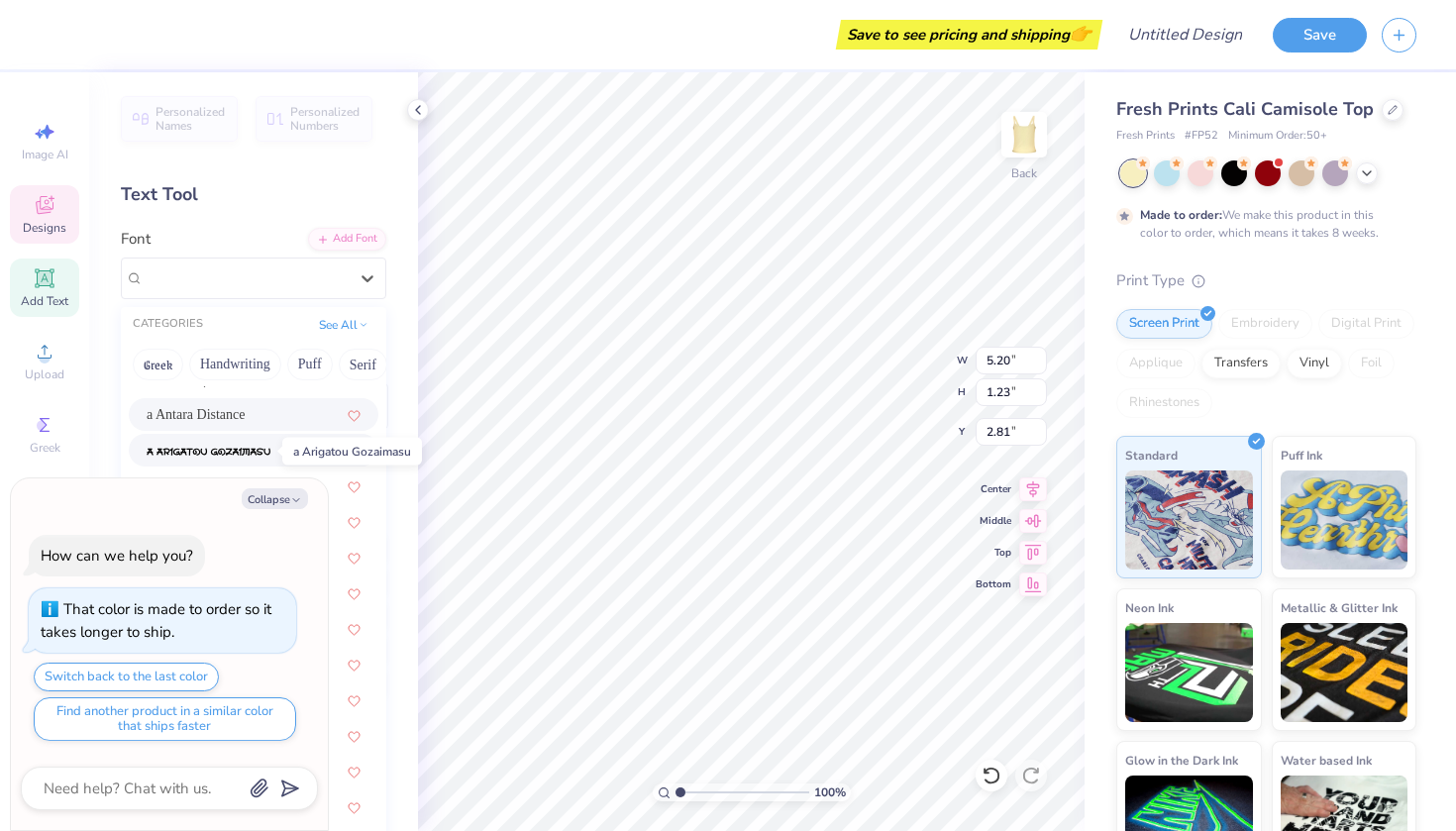 click at bounding box center (208, 452) 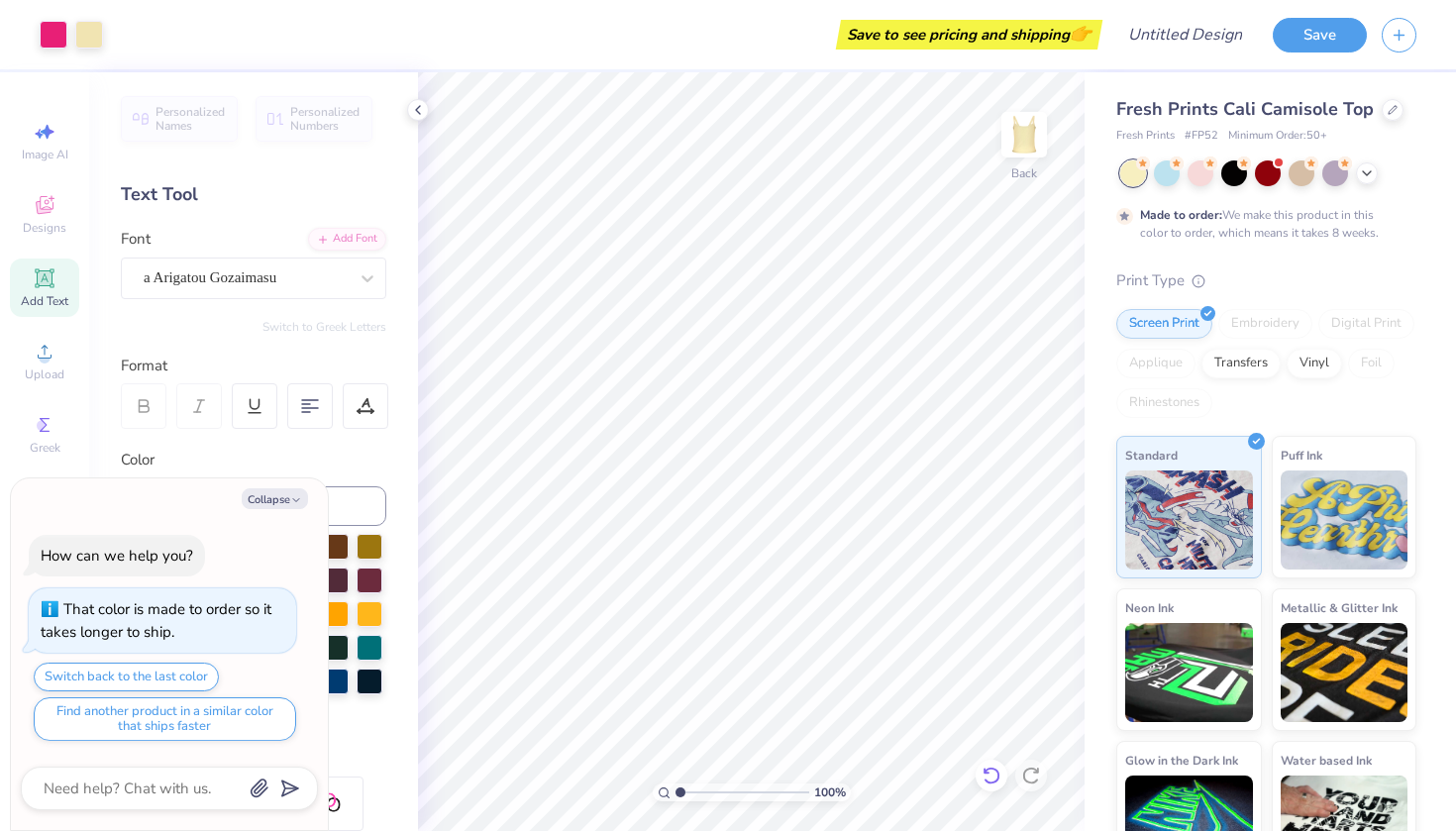 click 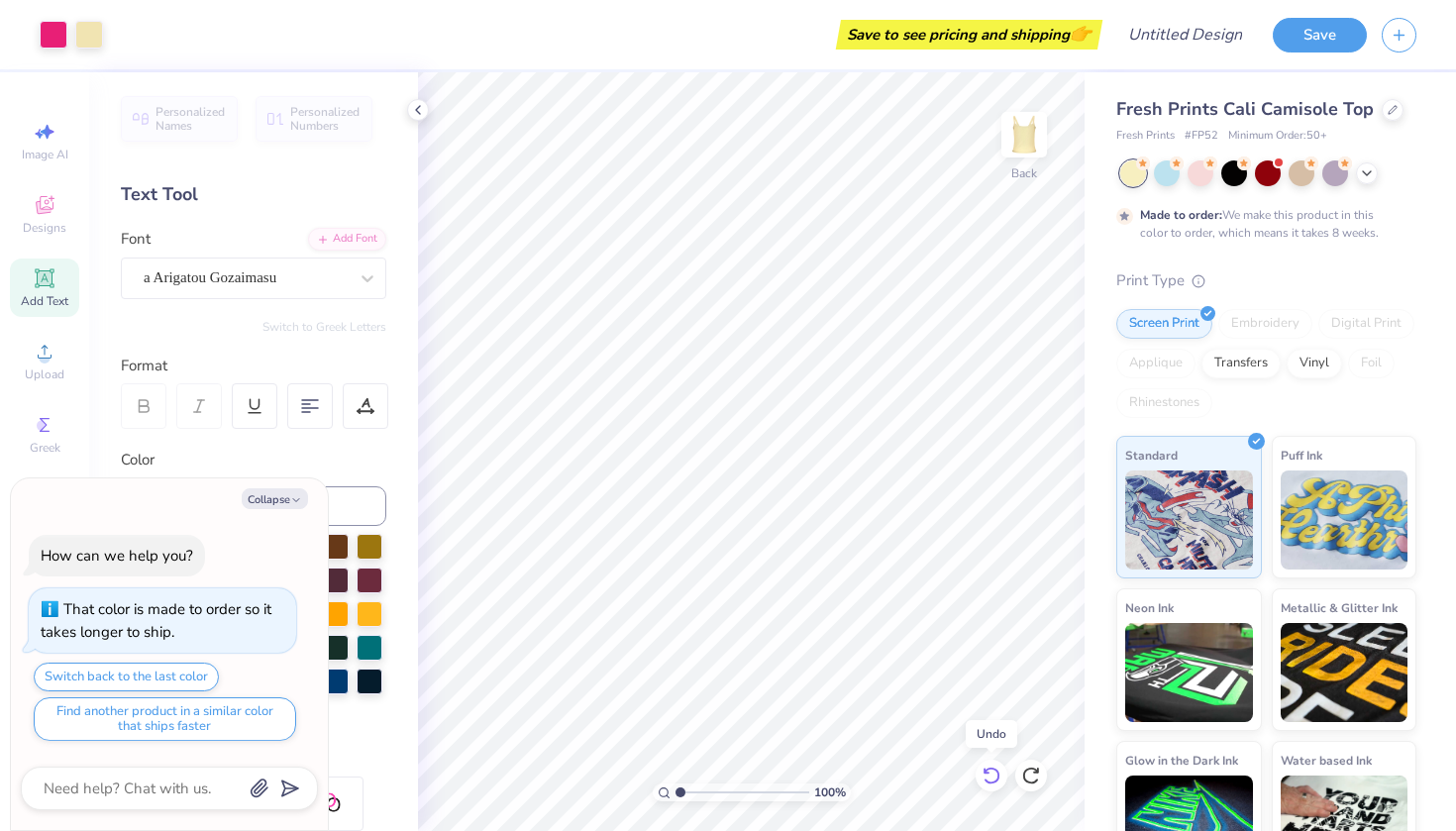 click 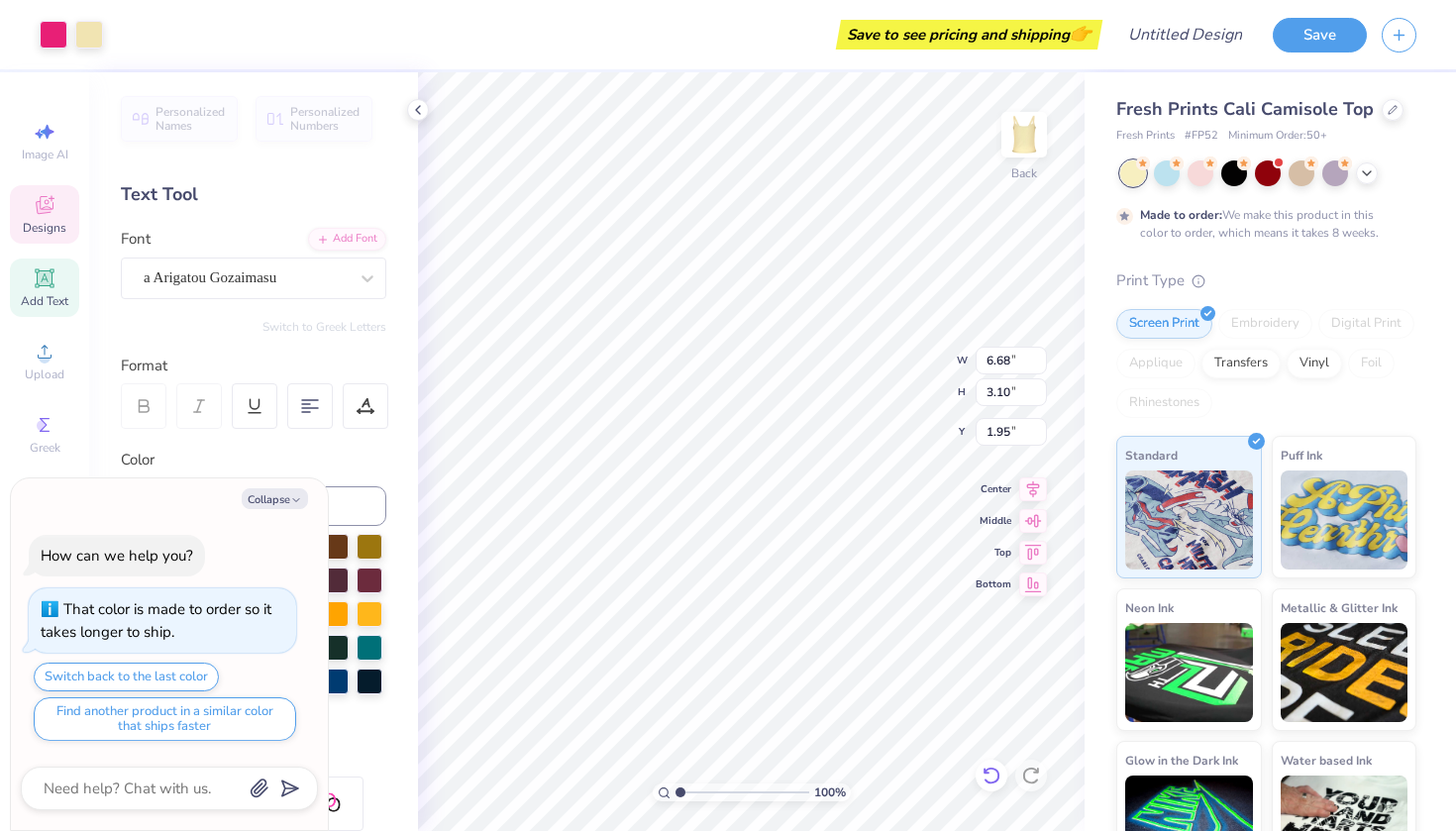type on "x" 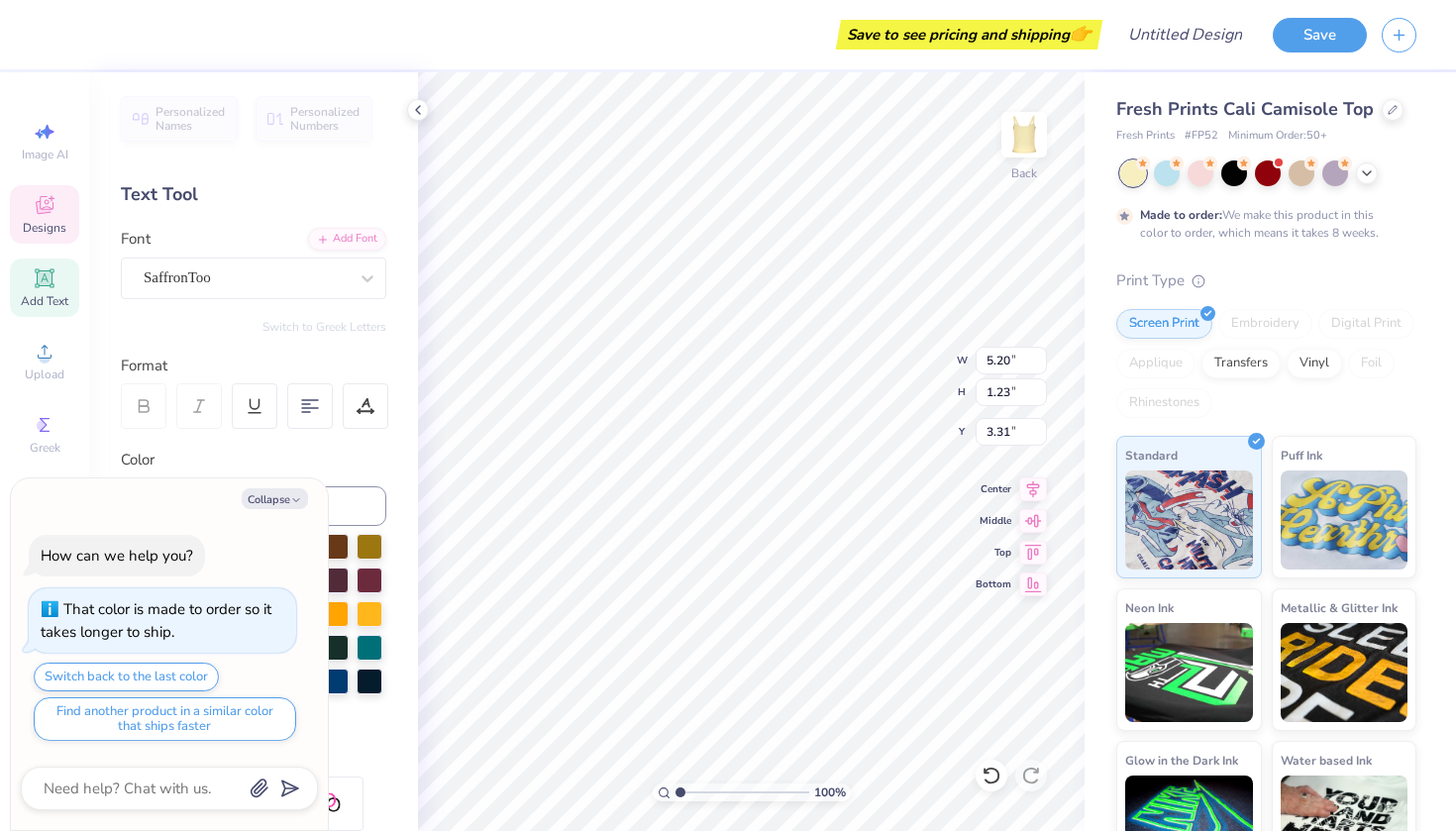 type on "x" 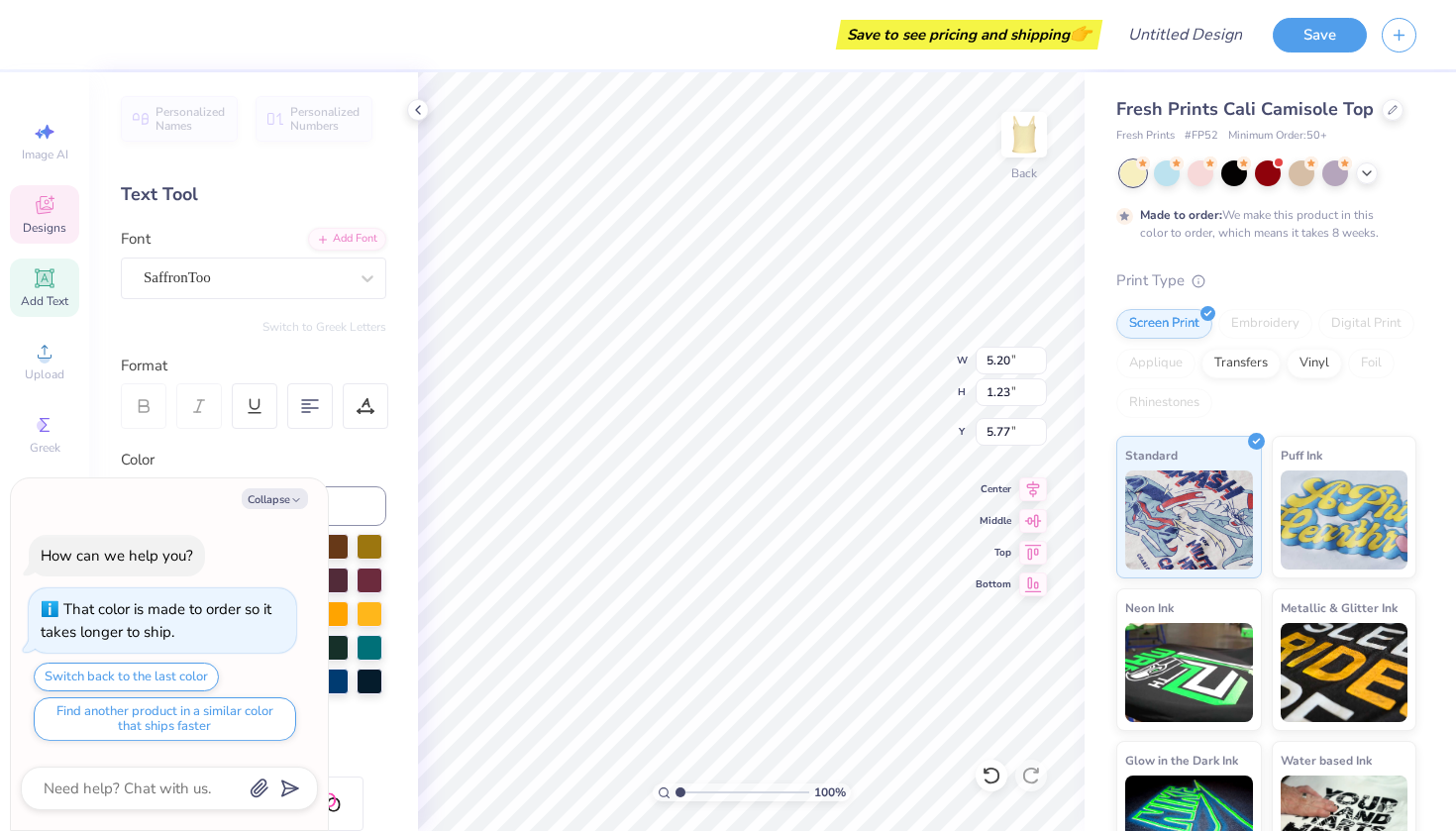 type on "x" 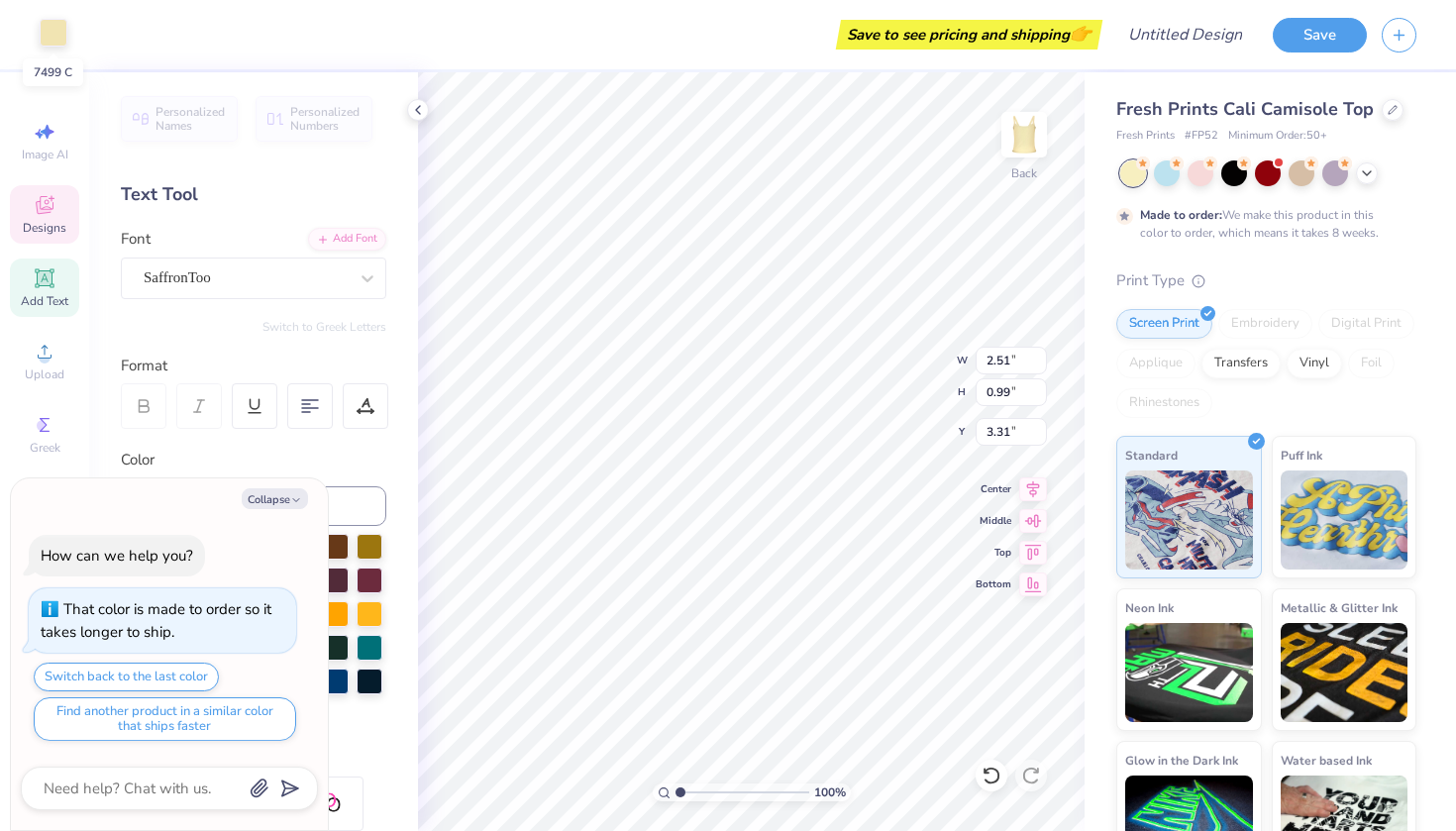 click at bounding box center (53, 33) 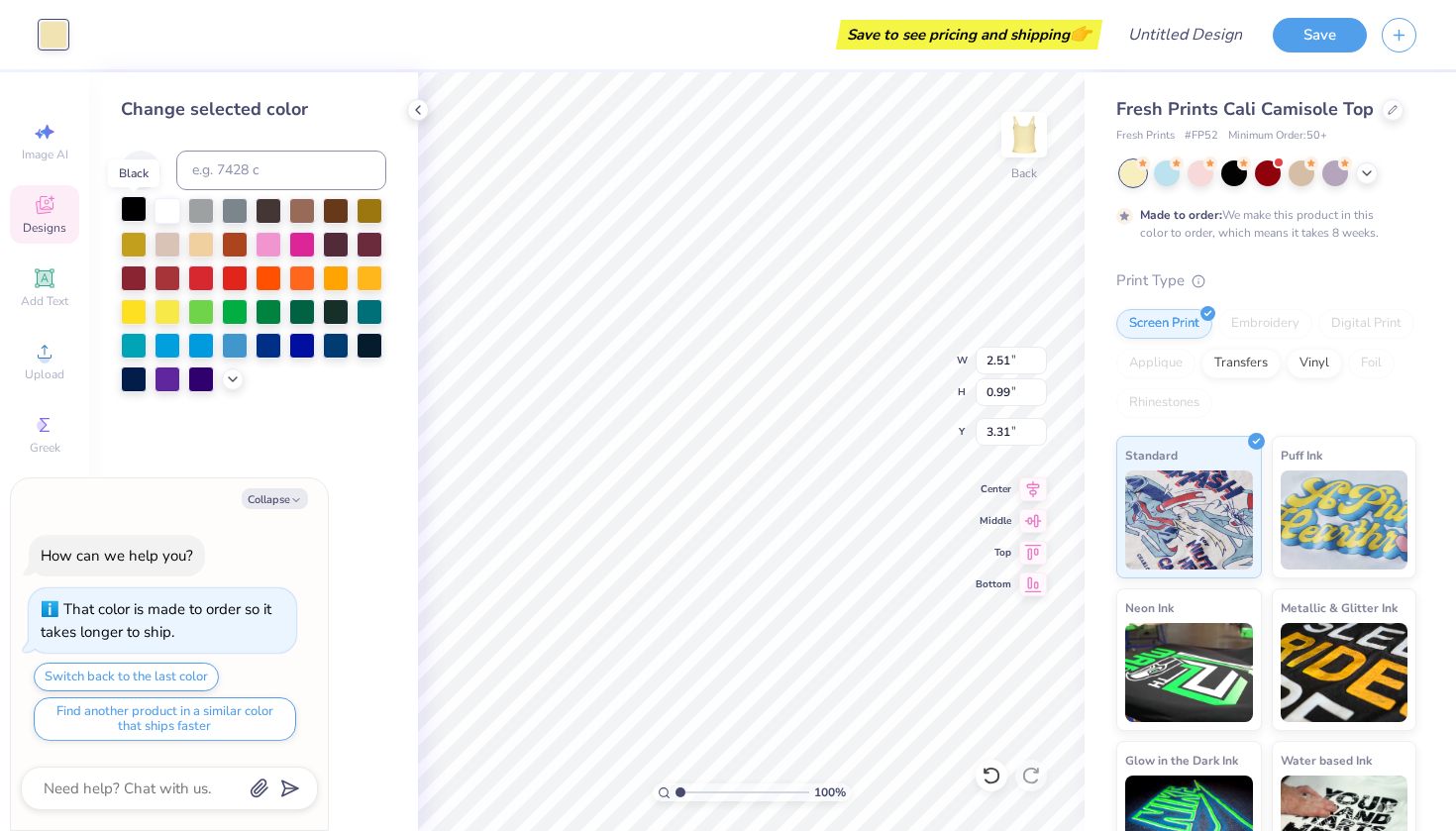 click at bounding box center [134, 209] 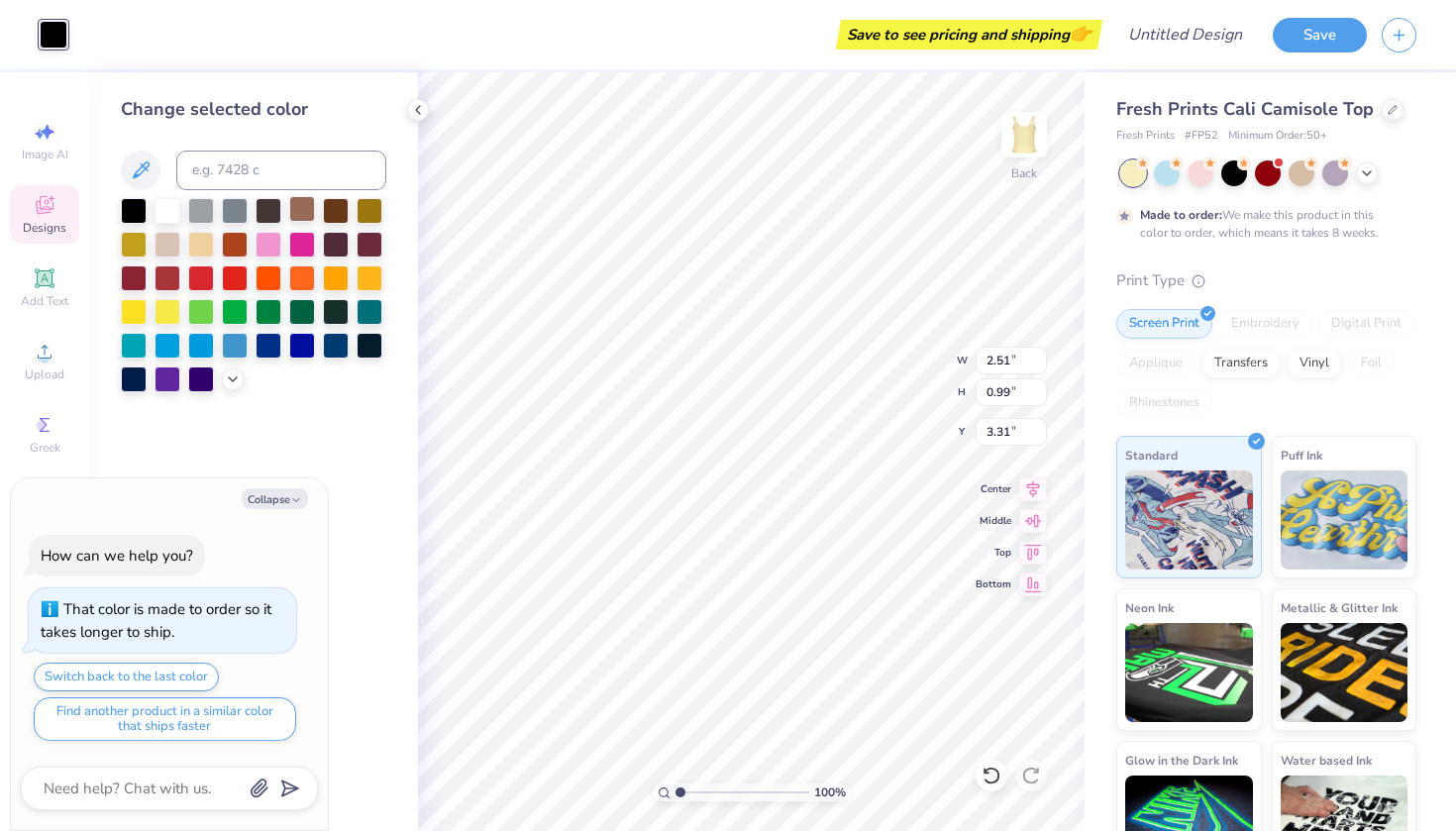 type on "x" 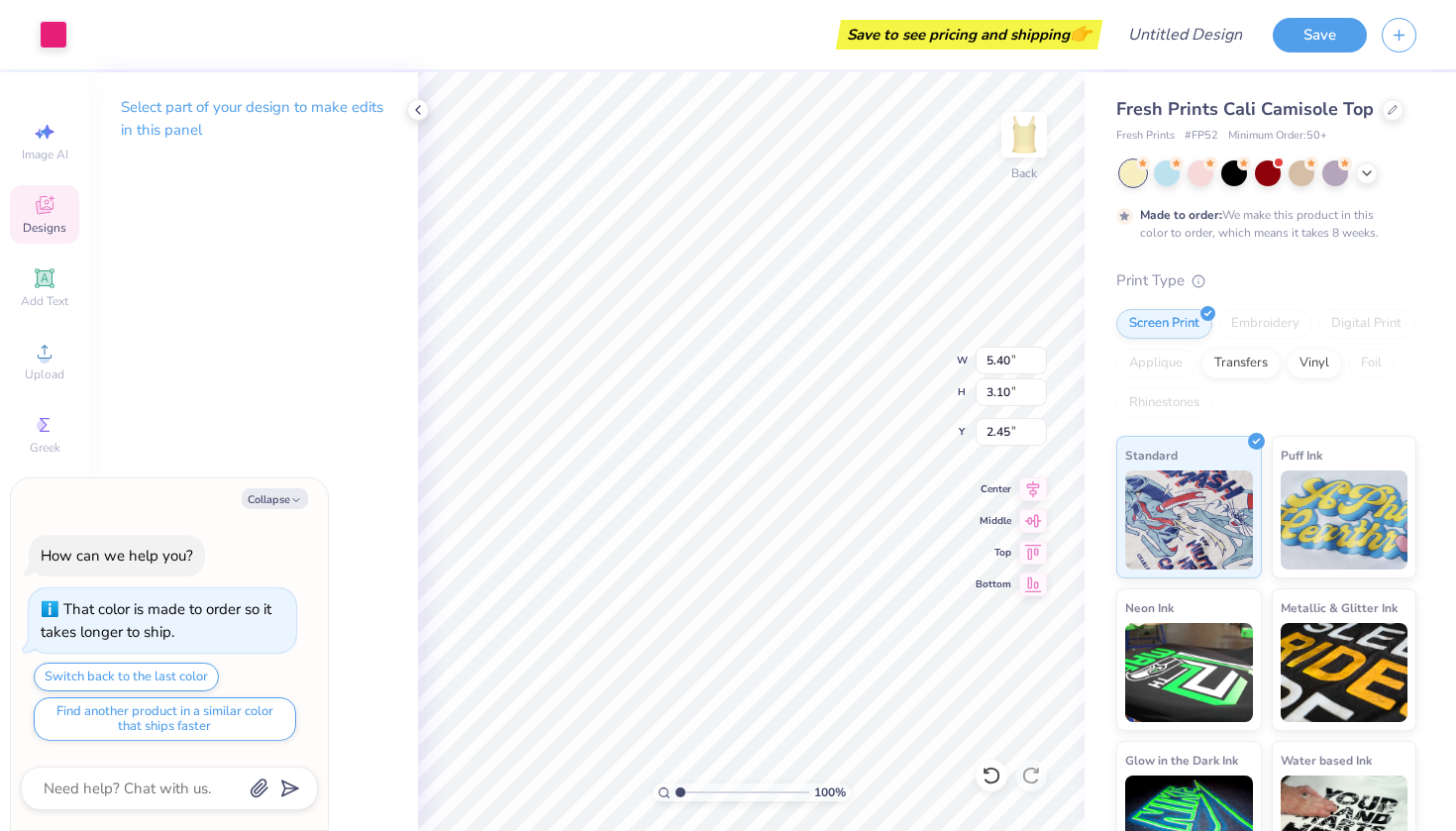 type on "x" 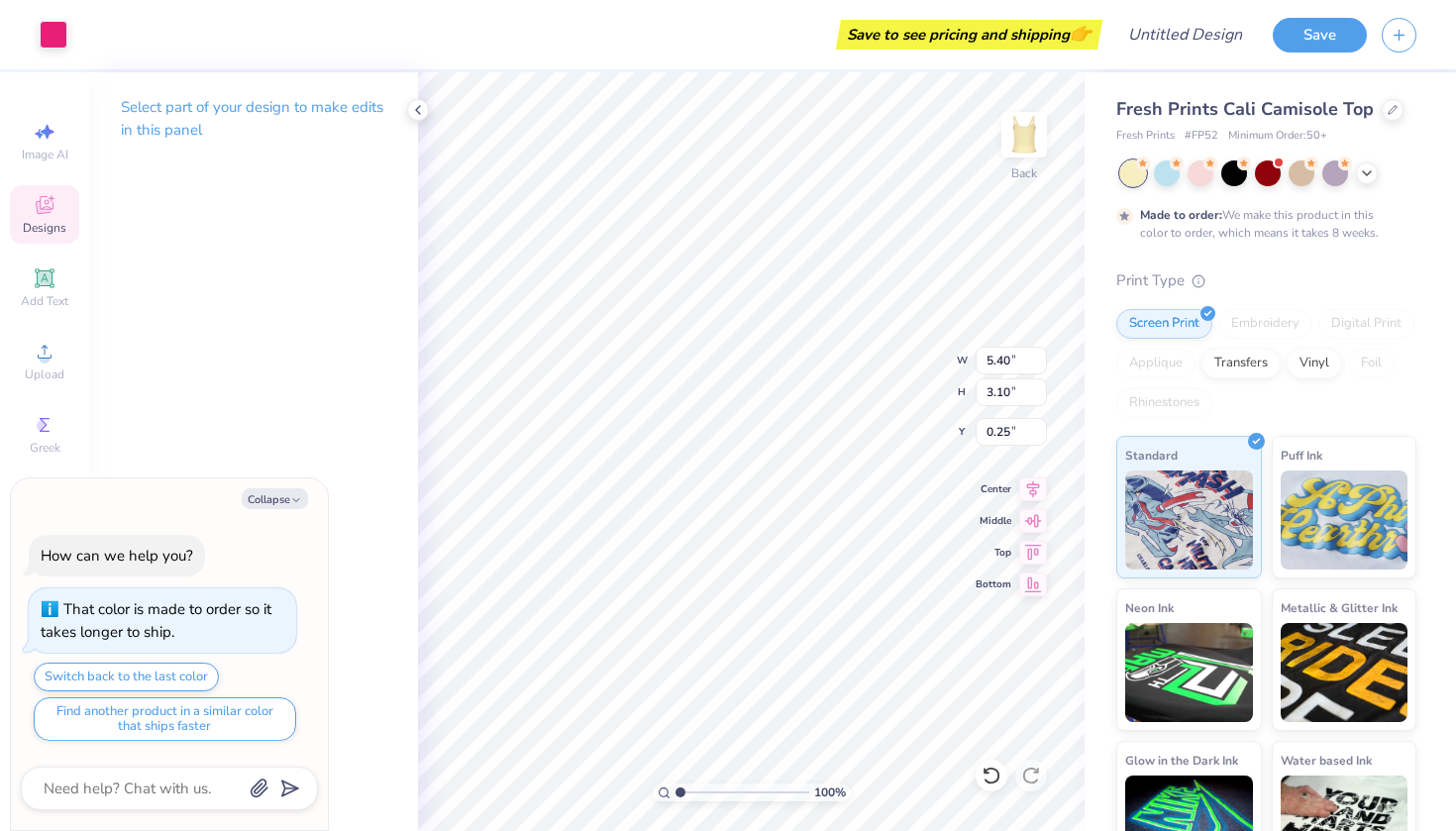type on "x" 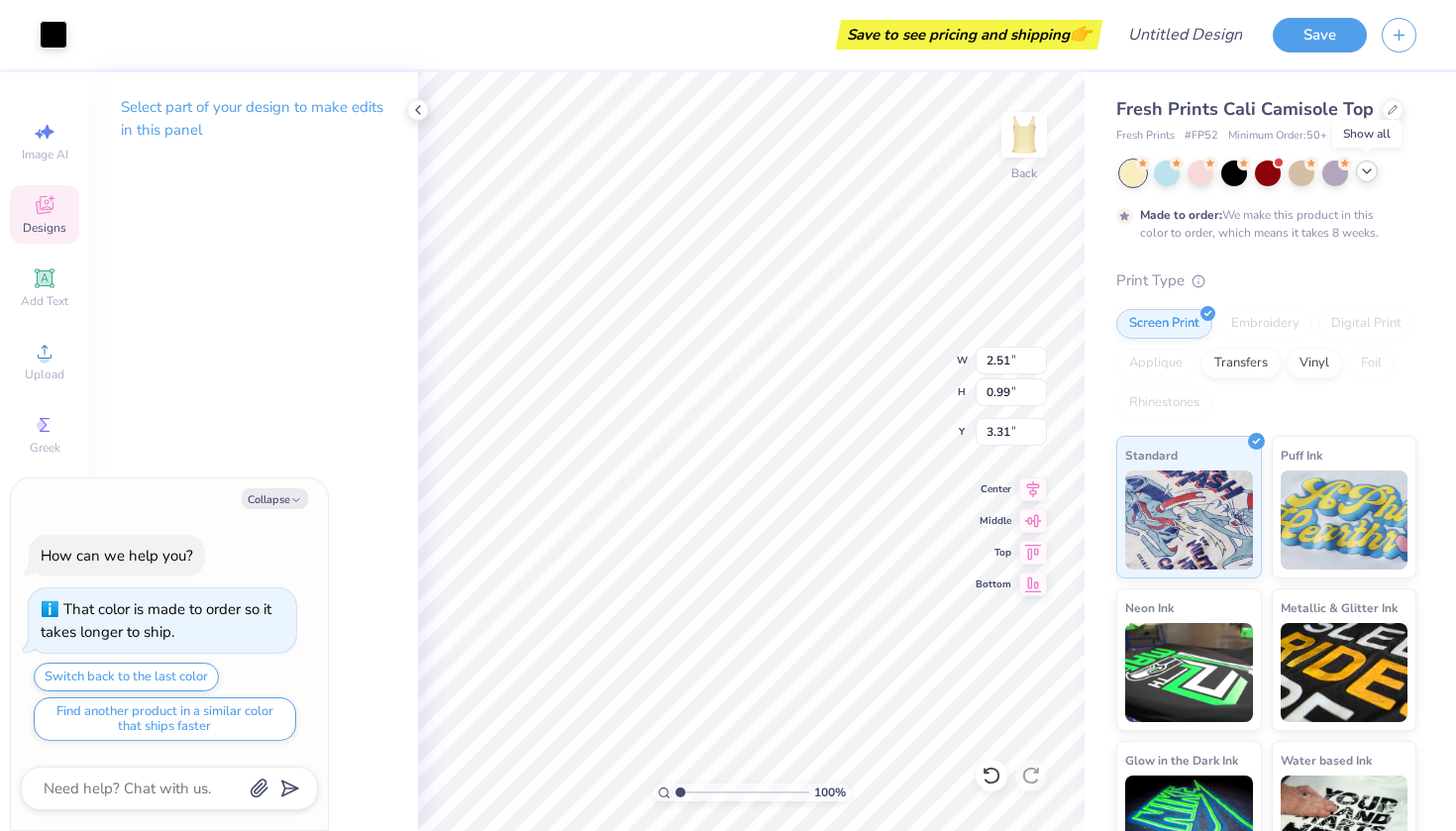click 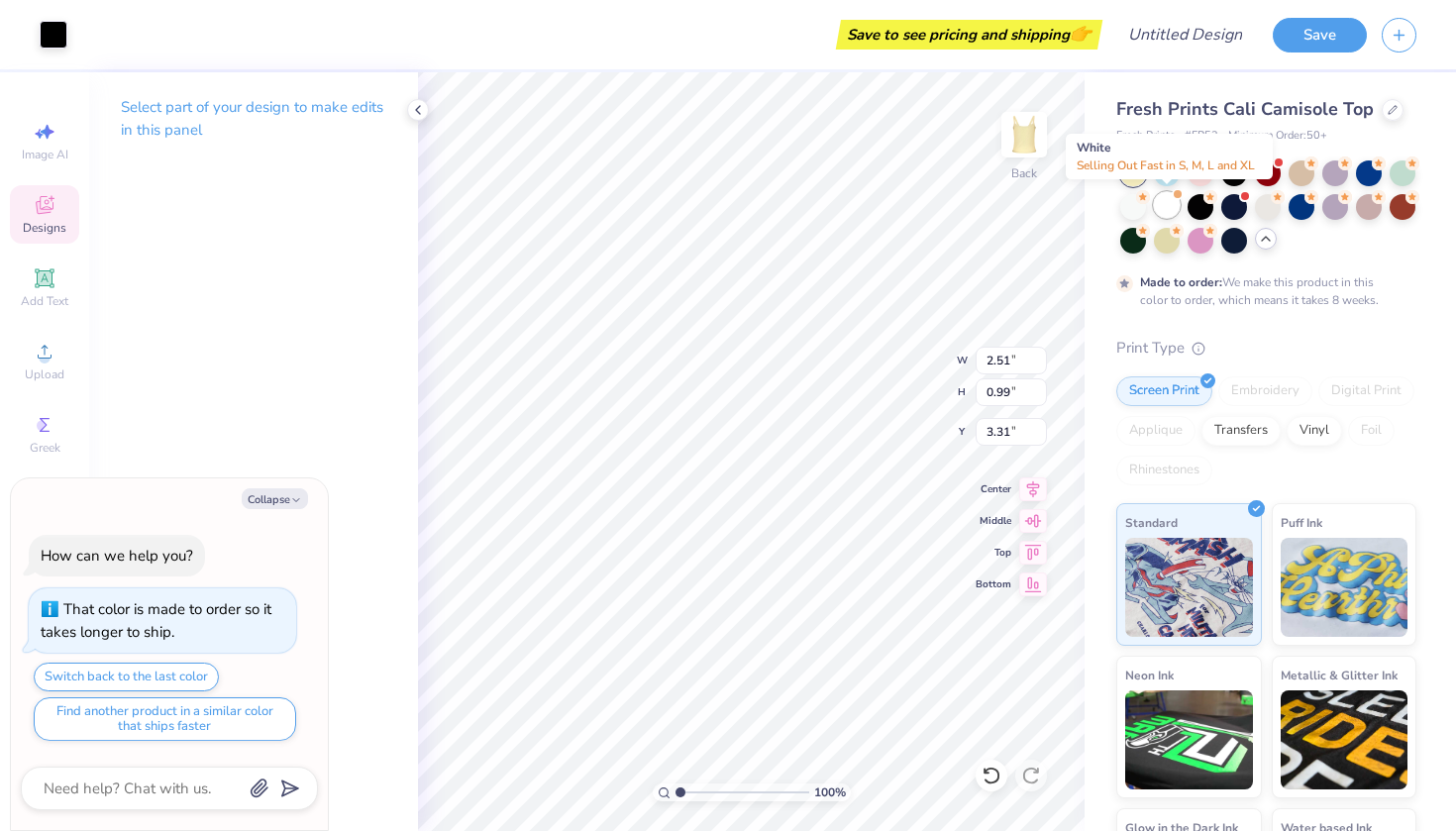 click at bounding box center [1167, 205] 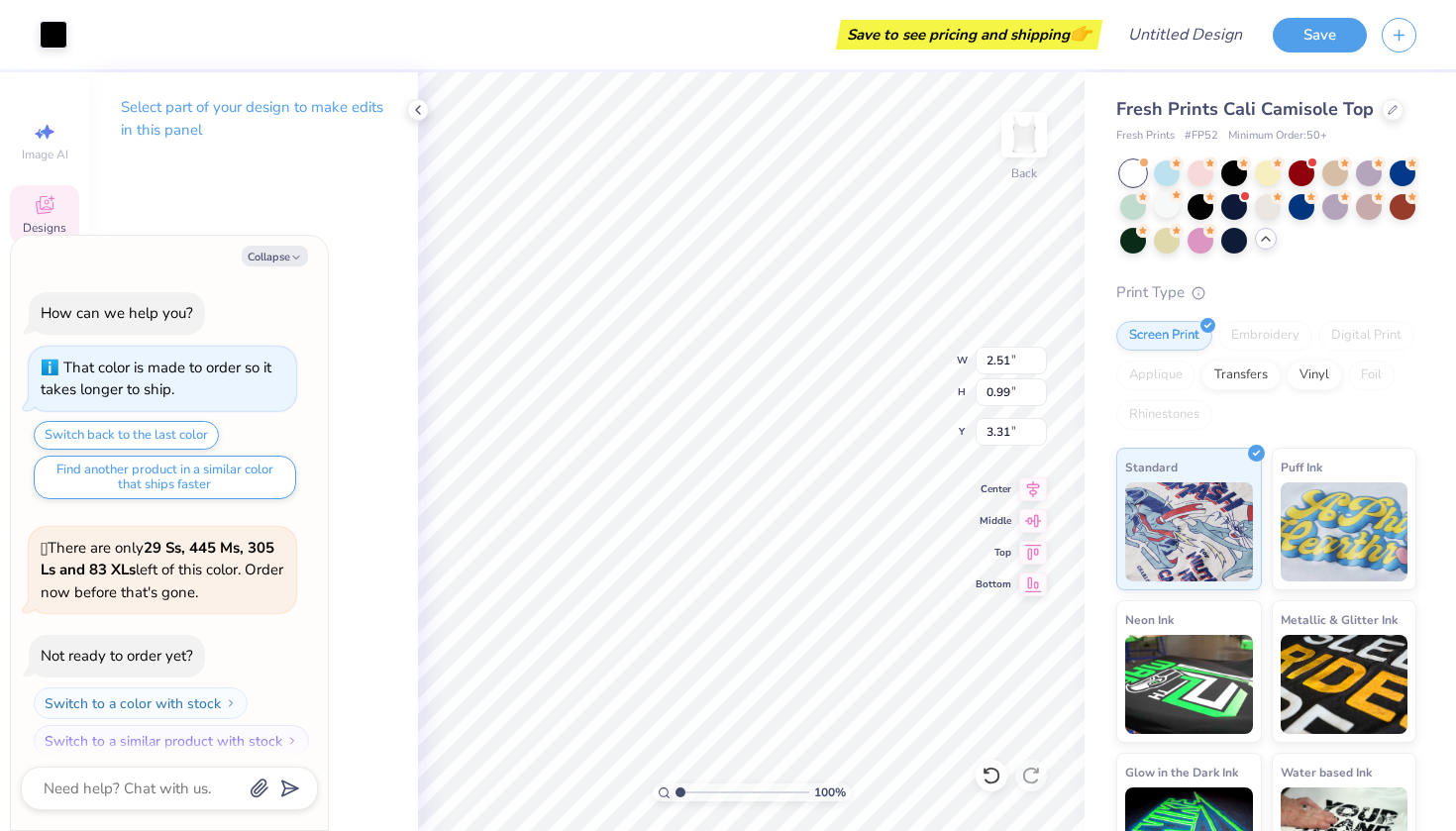 scroll, scrollTop: 364, scrollLeft: 0, axis: vertical 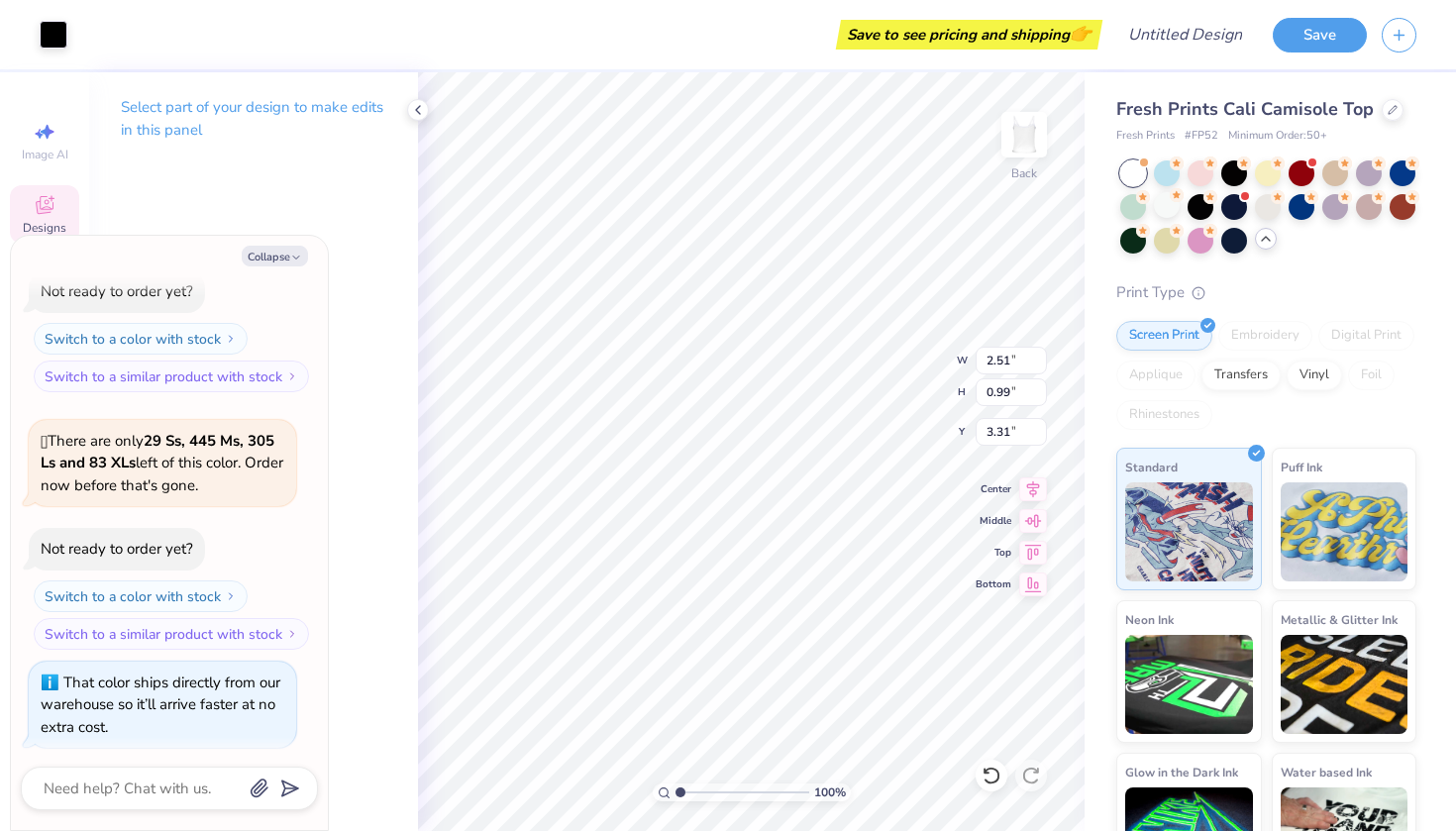 type on "x" 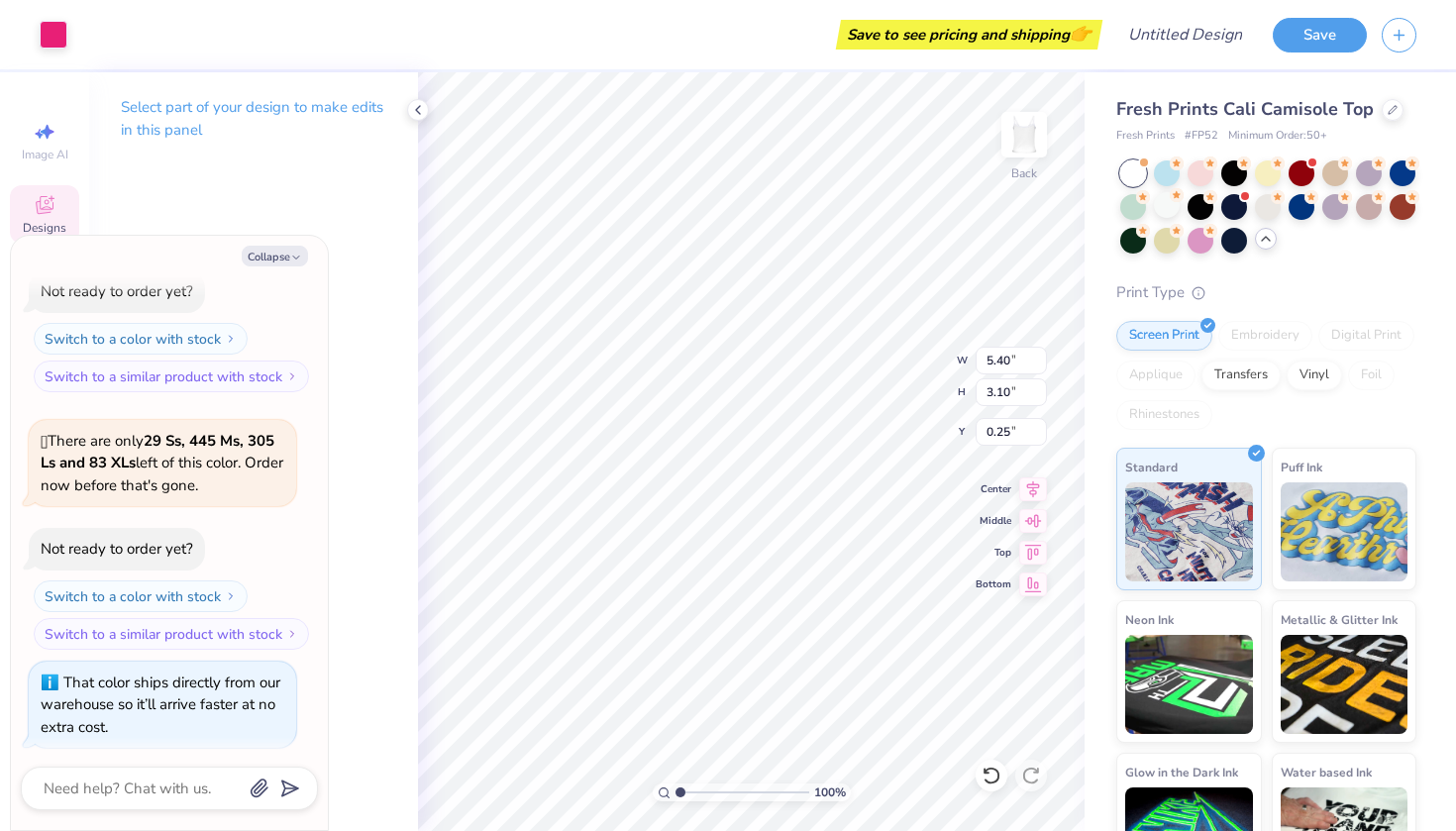 type on "x" 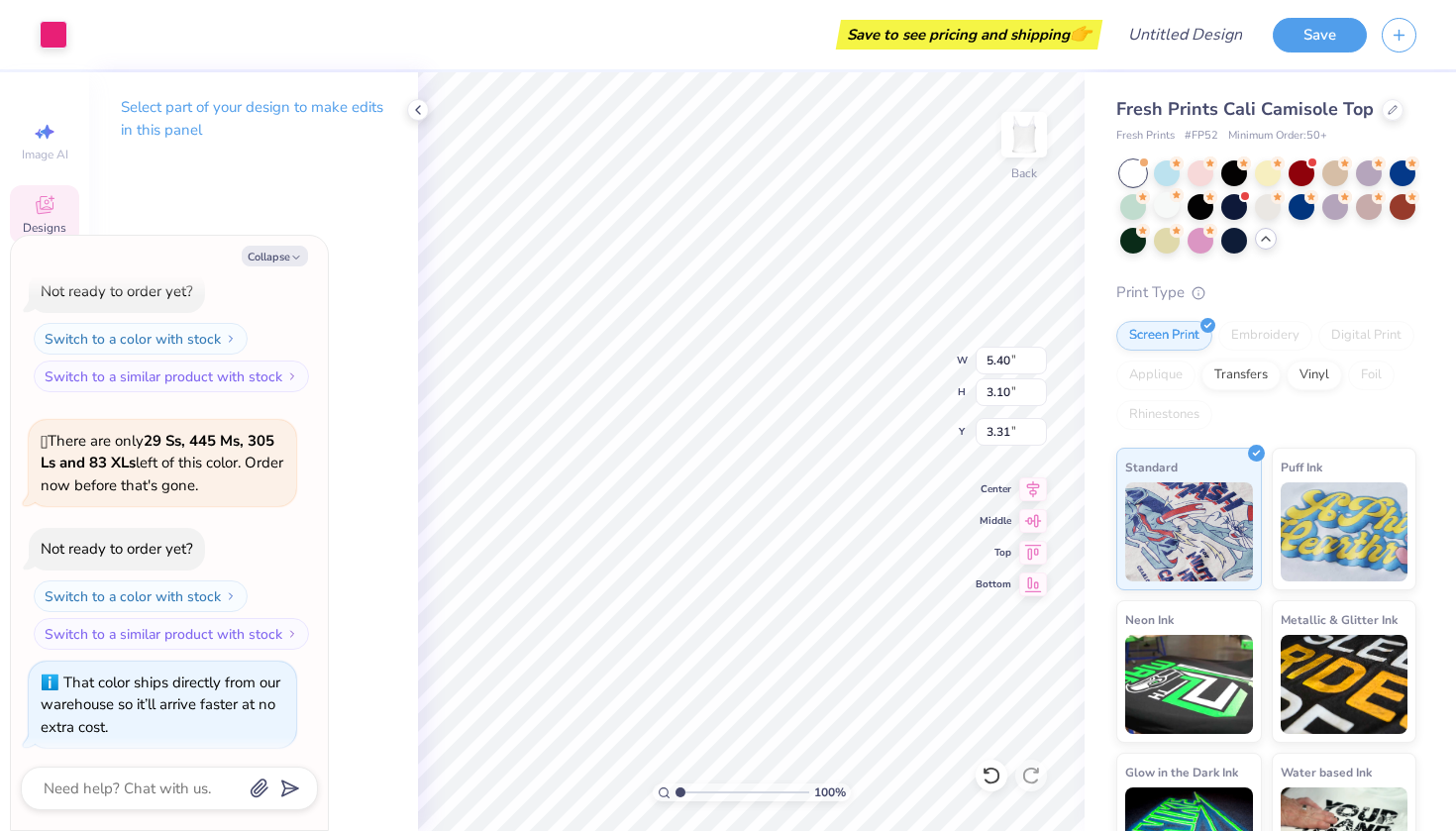 type on "x" 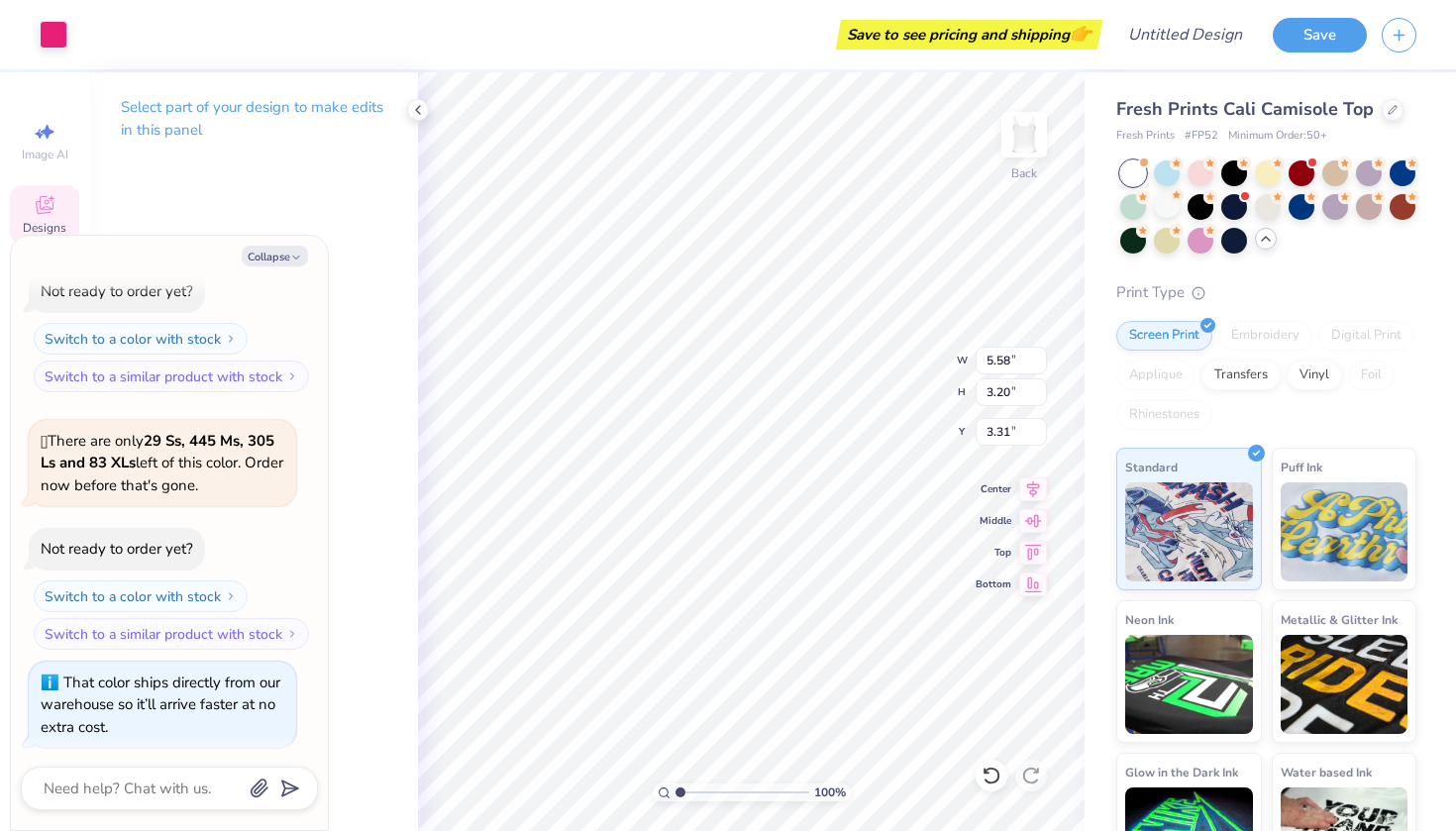 type on "x" 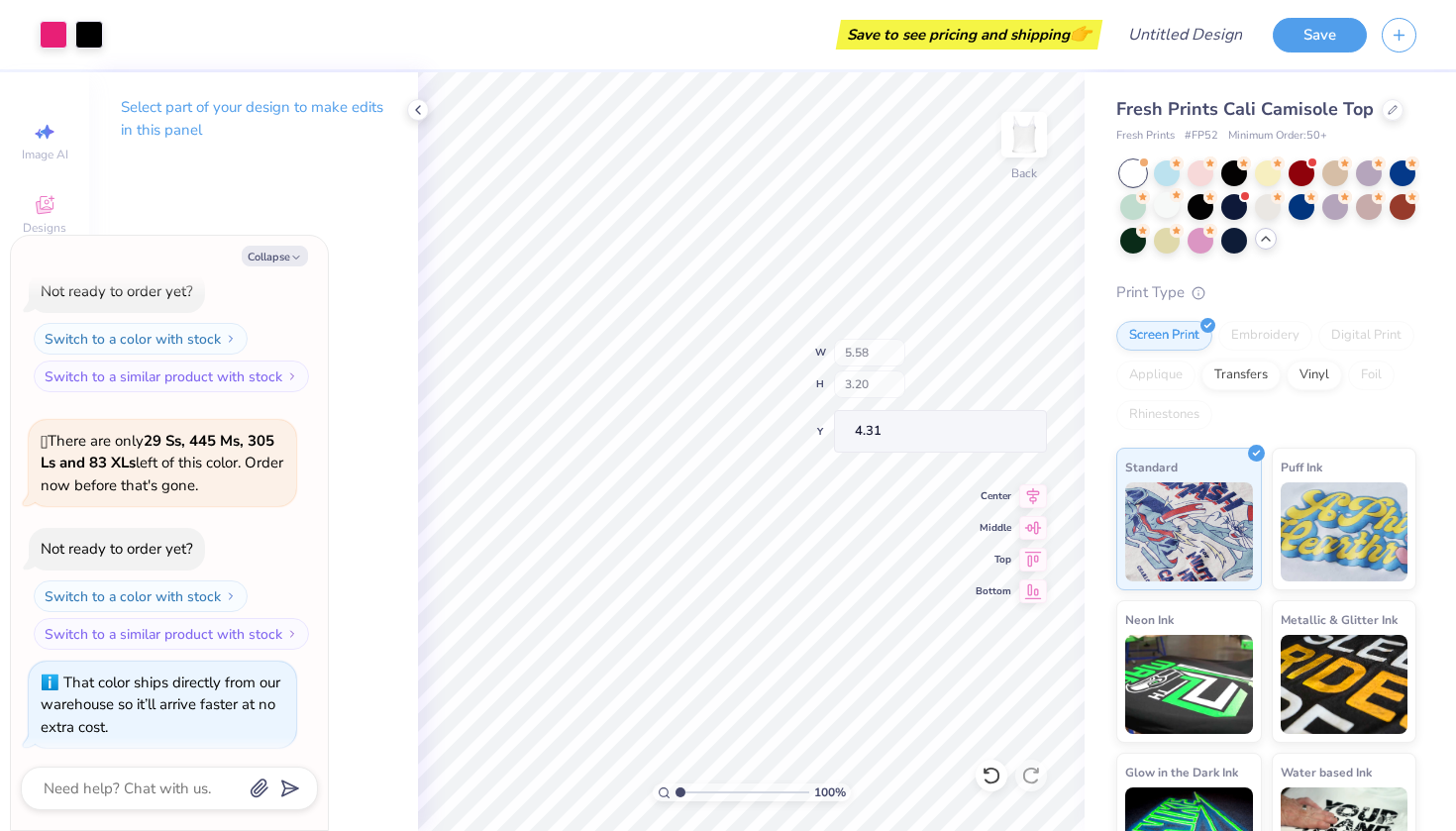 type on "x" 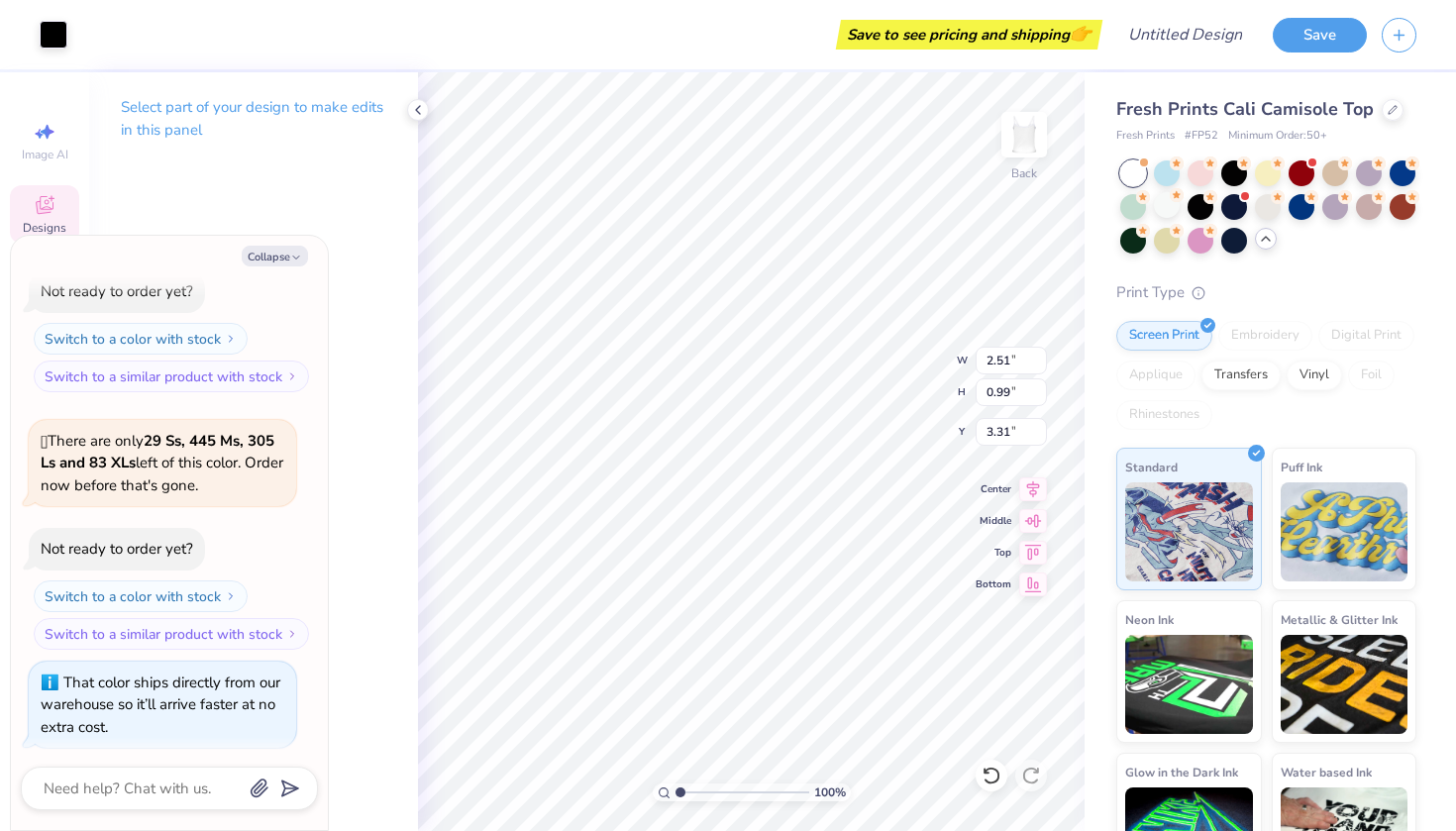 type on "x" 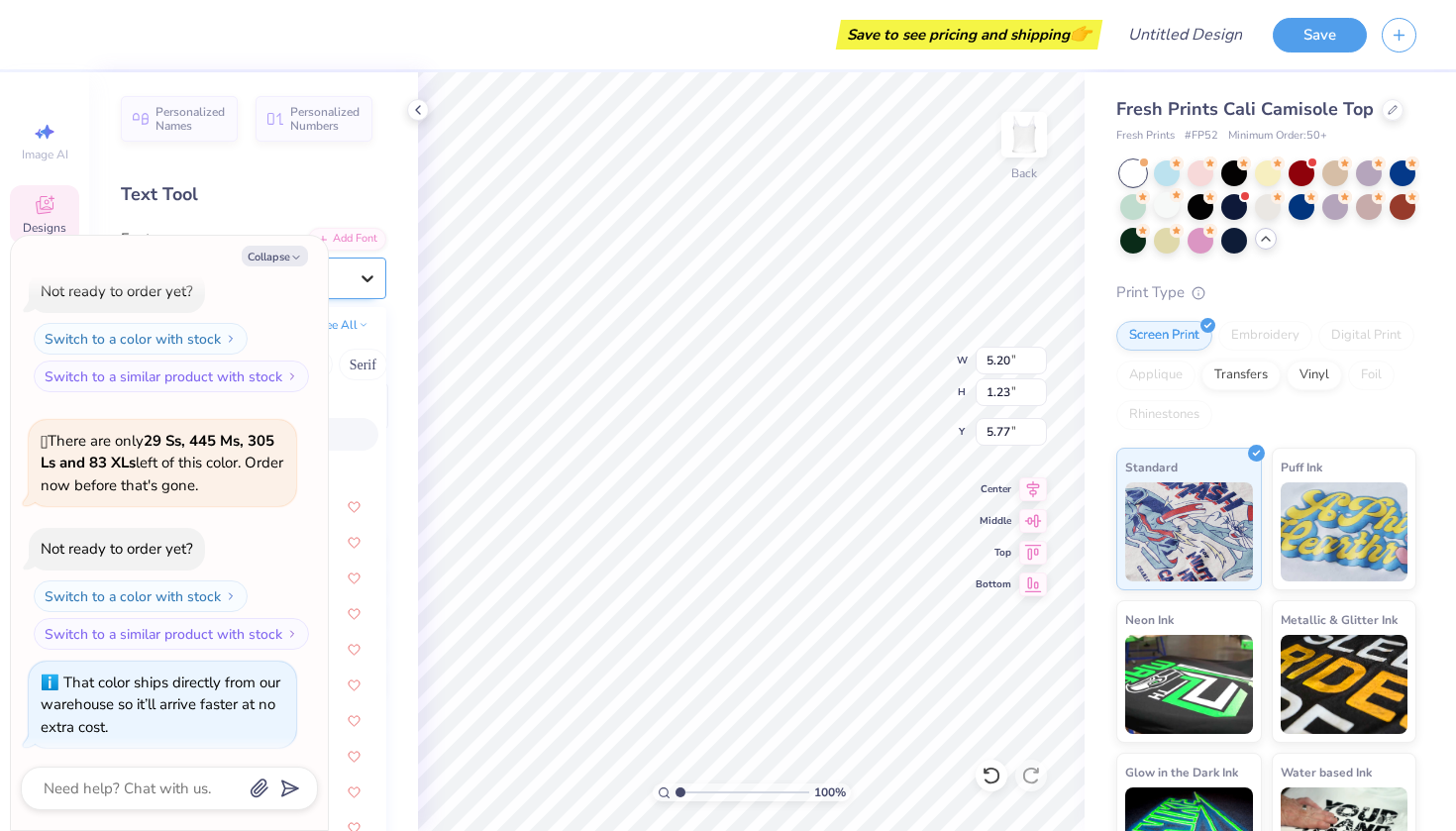 click at bounding box center [367, 278] 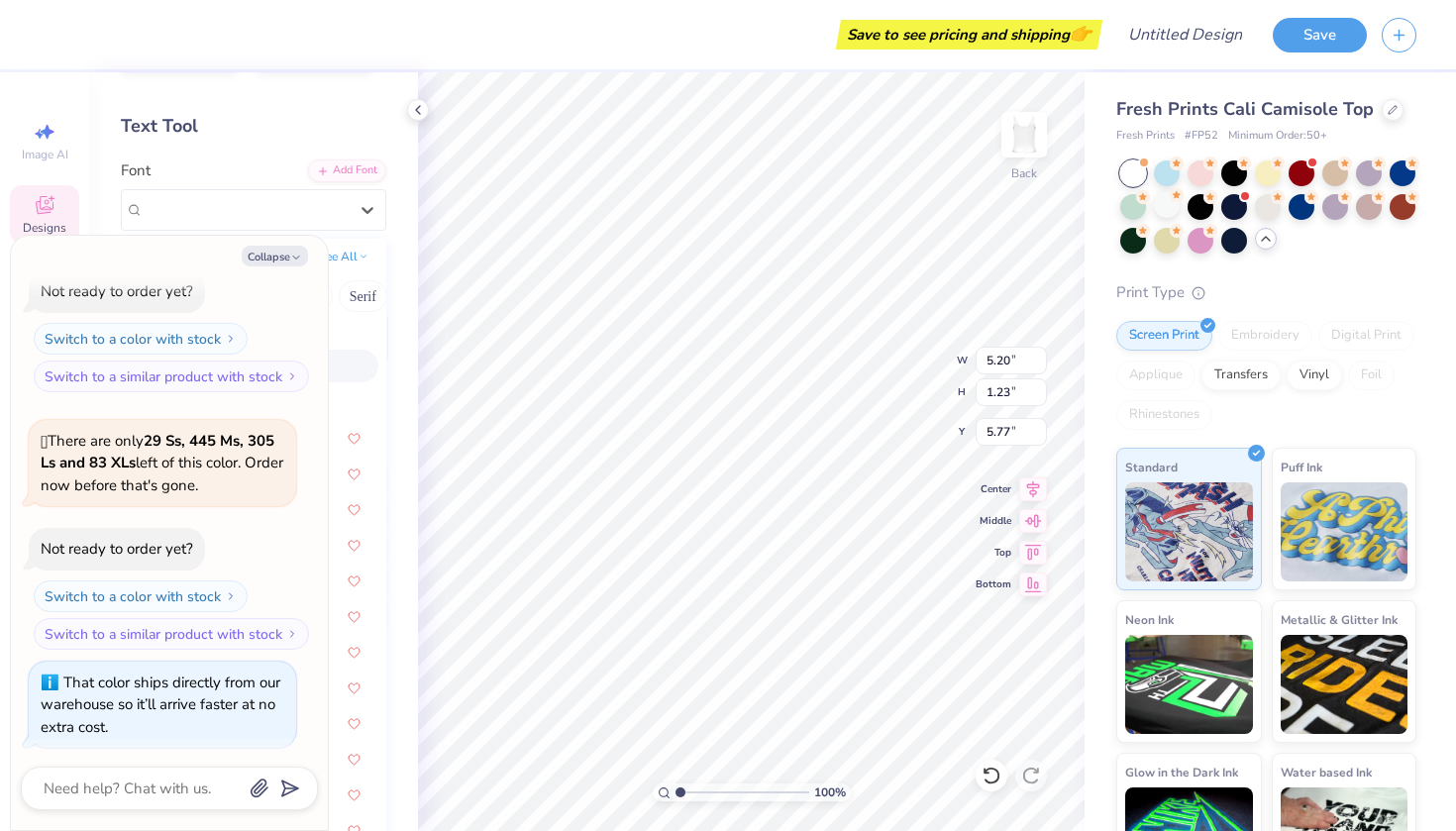 scroll, scrollTop: 77, scrollLeft: 0, axis: vertical 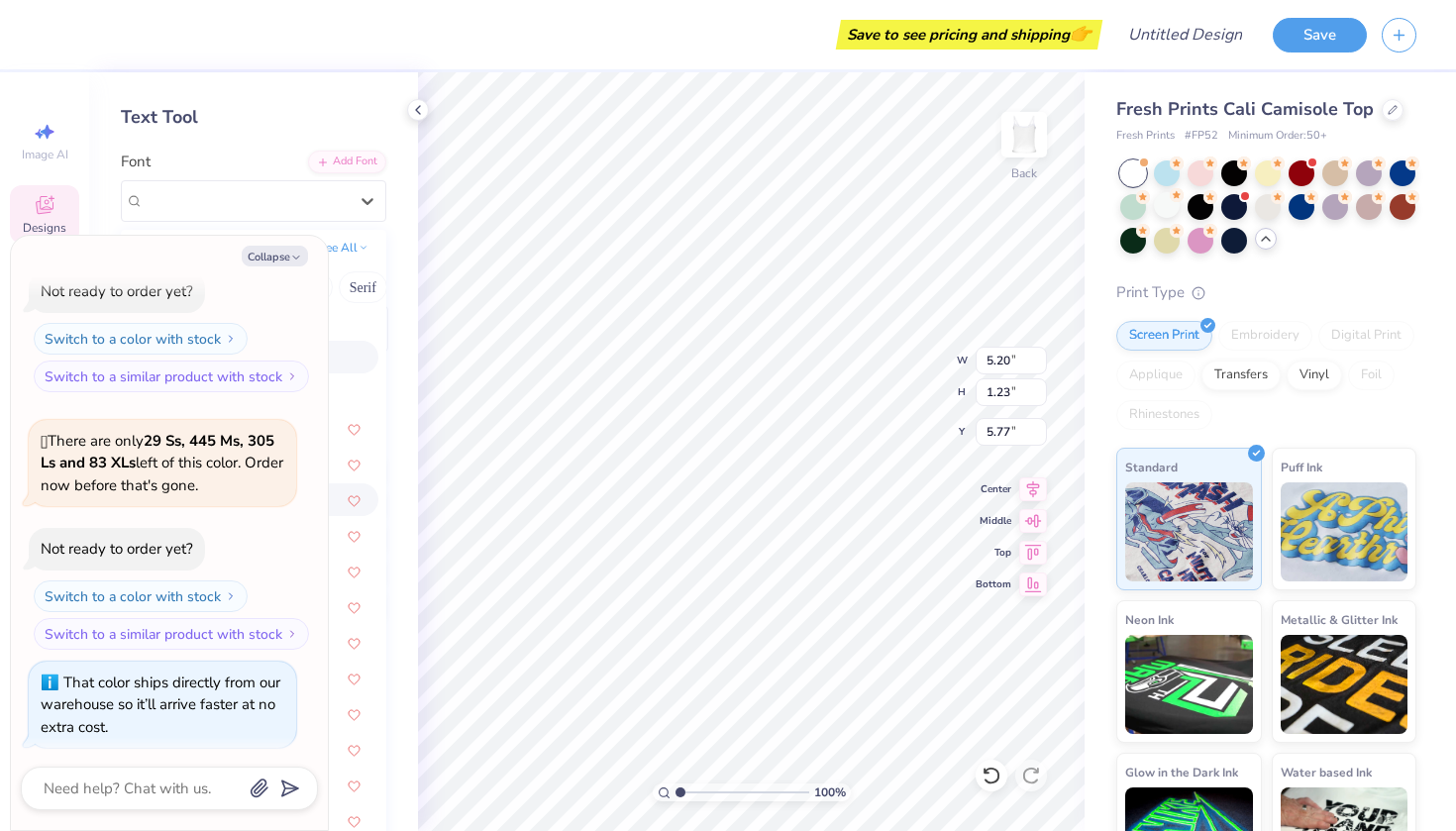 click on "Default" at bounding box center [254, 400] 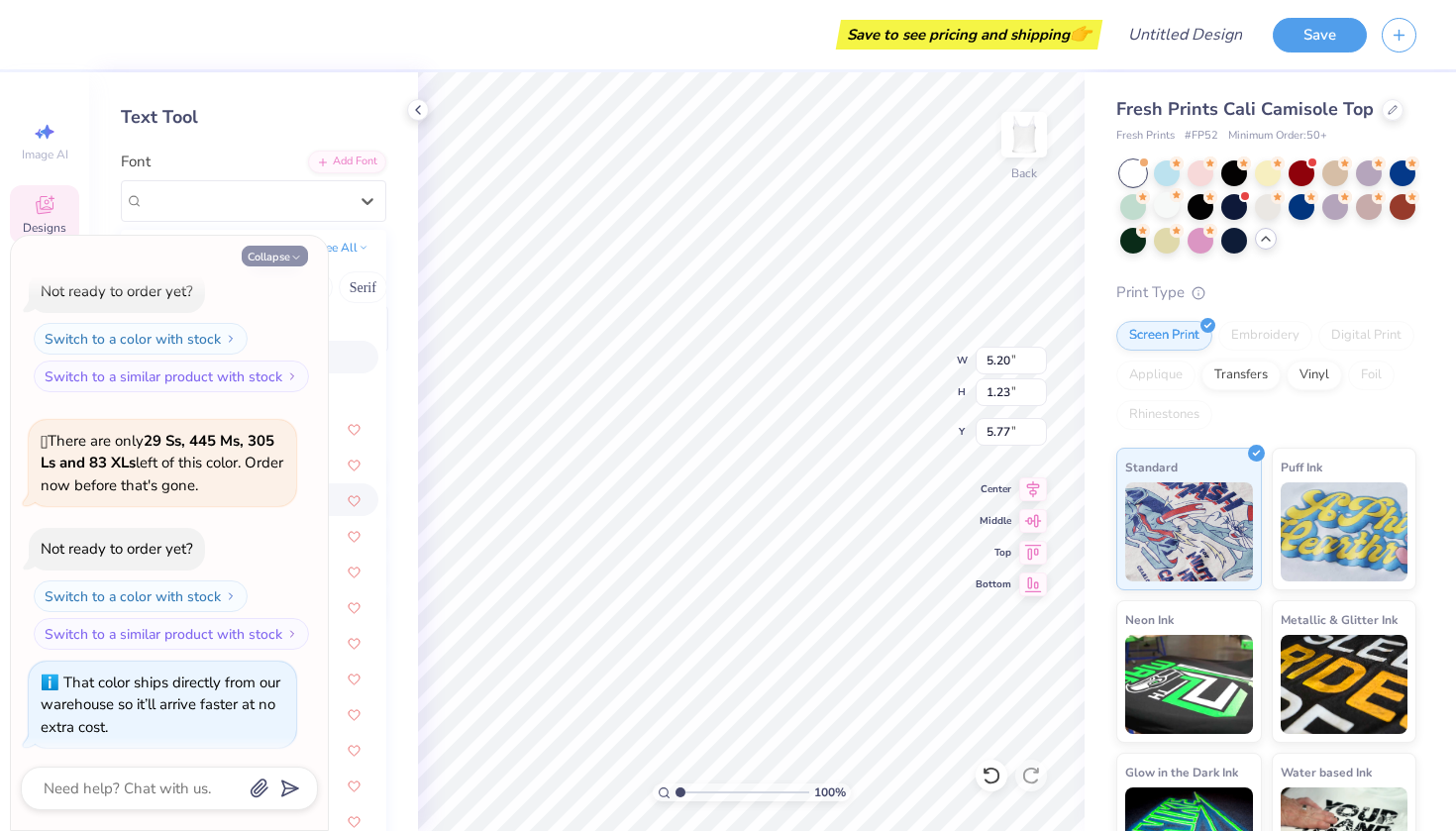 click on "Collapse" at bounding box center [274, 256] 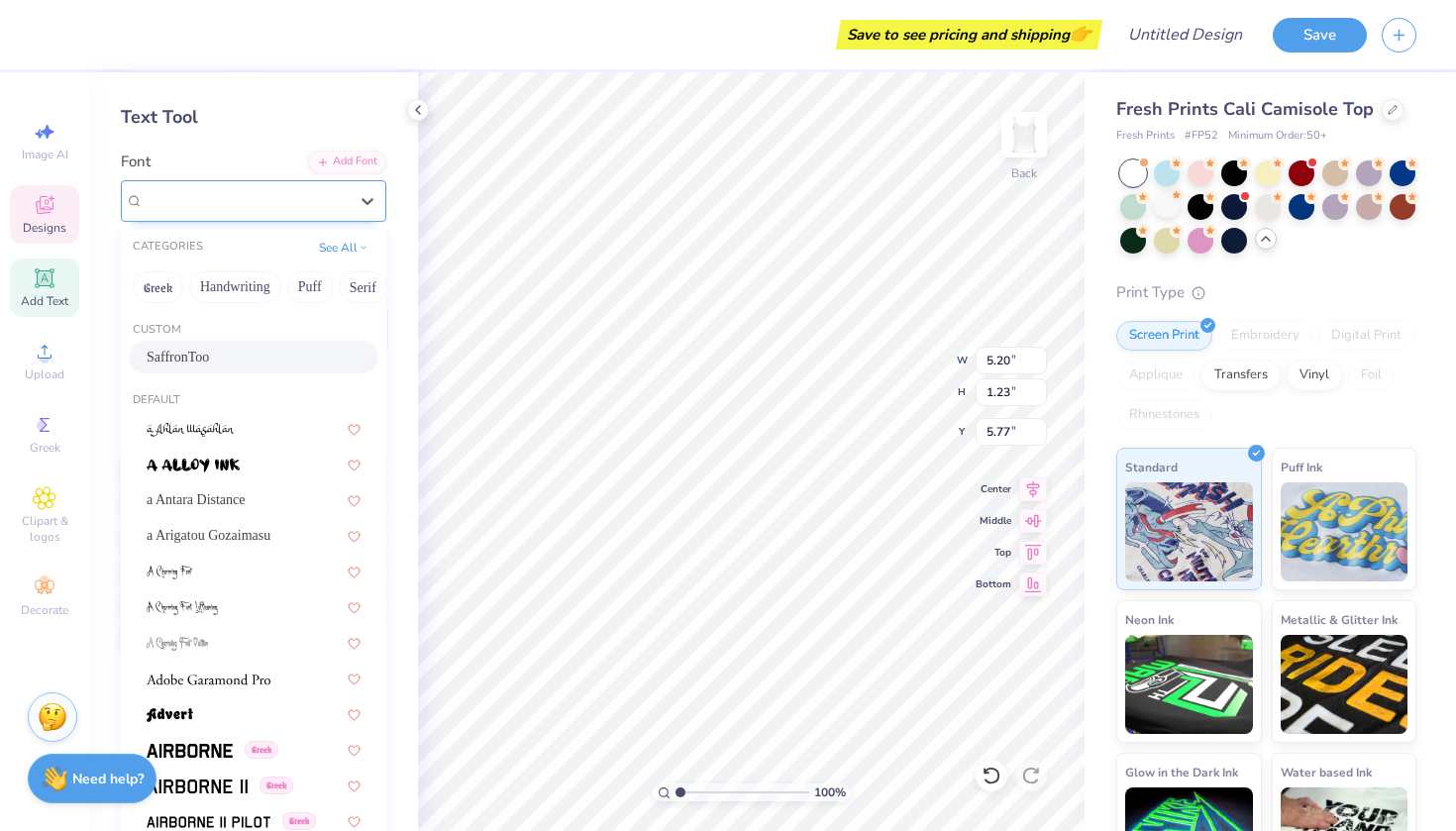click on "SaffronToo" at bounding box center [246, 200] 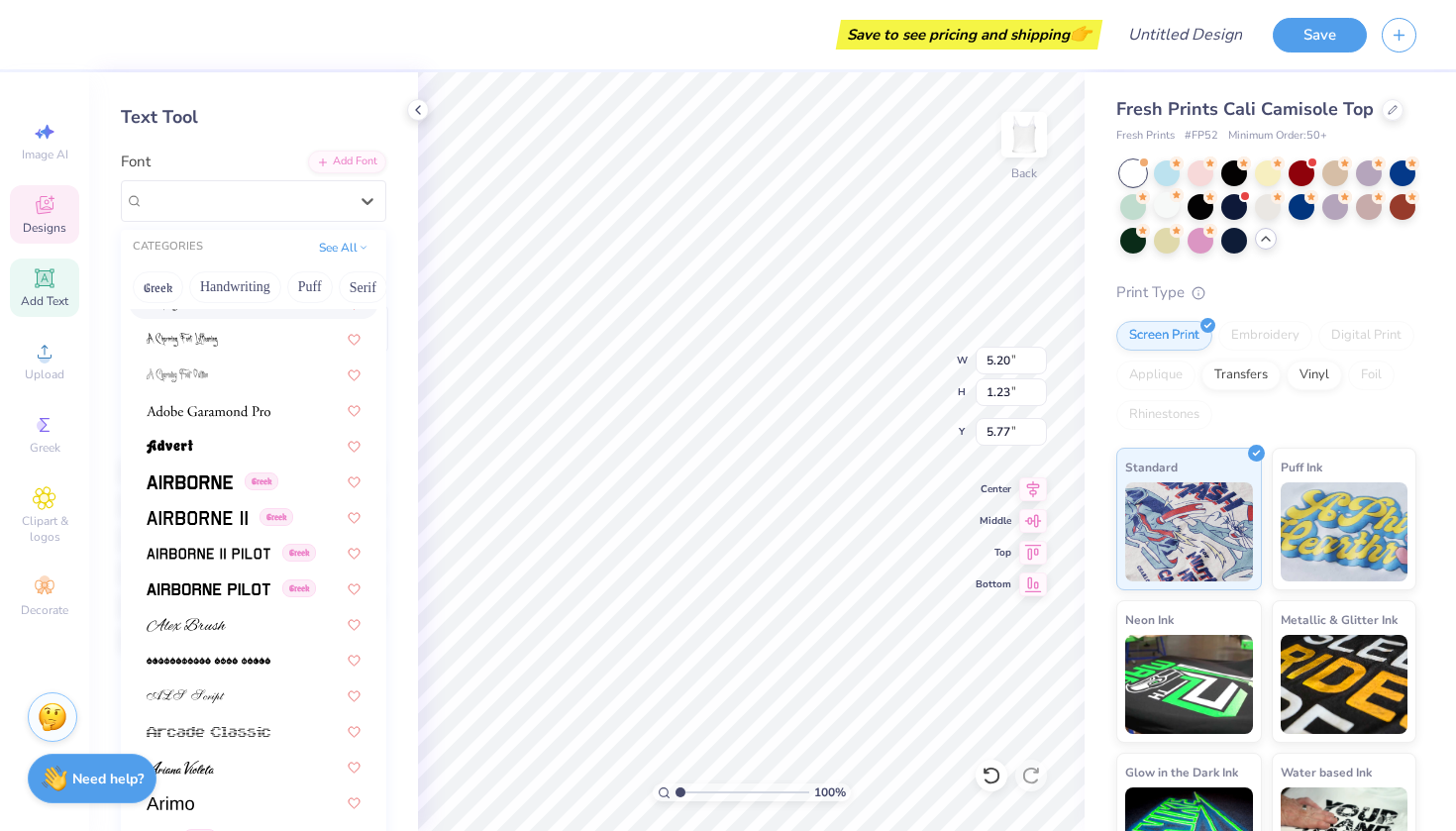 scroll, scrollTop: 274, scrollLeft: 0, axis: vertical 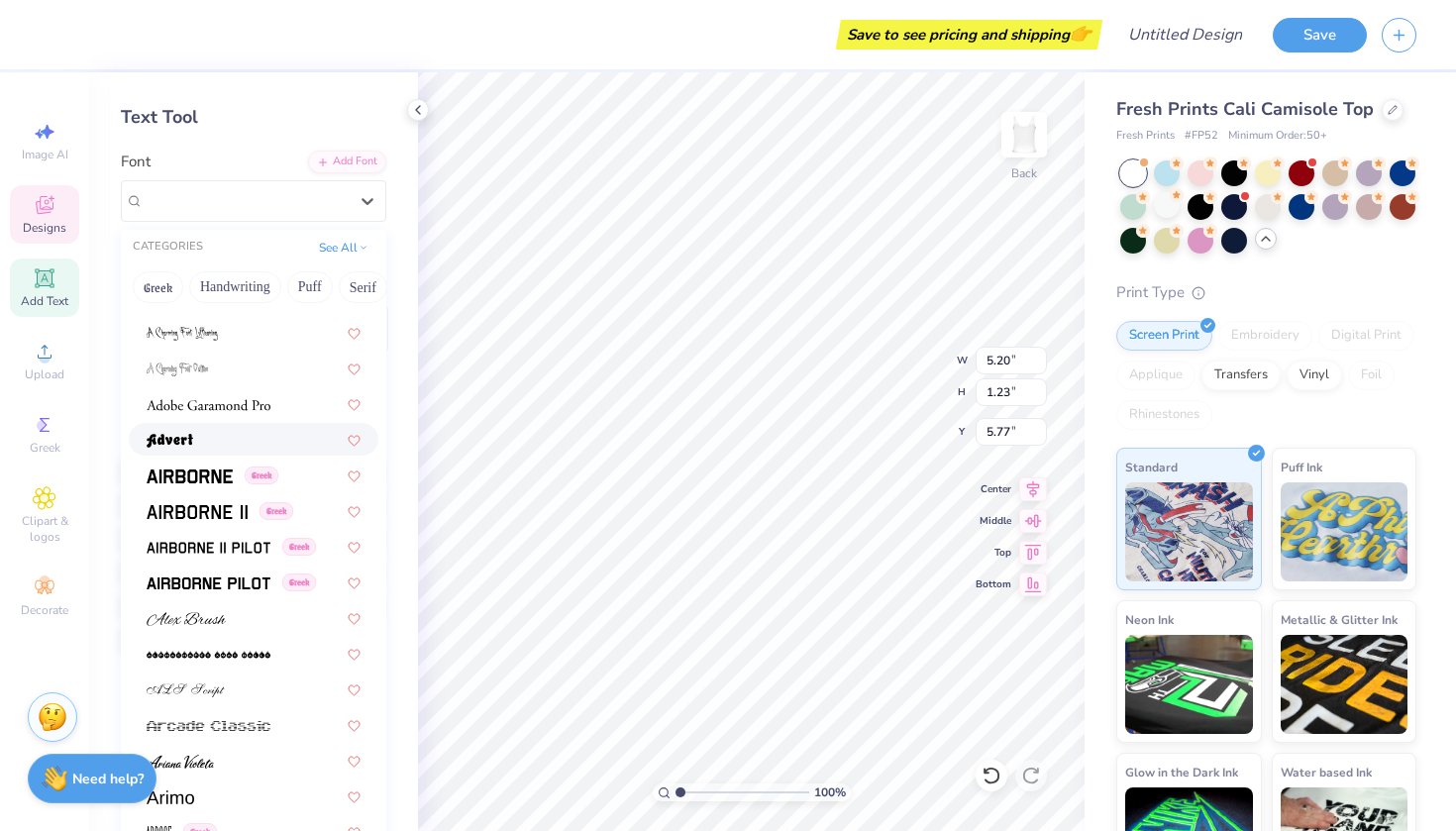 click at bounding box center (169, 439) 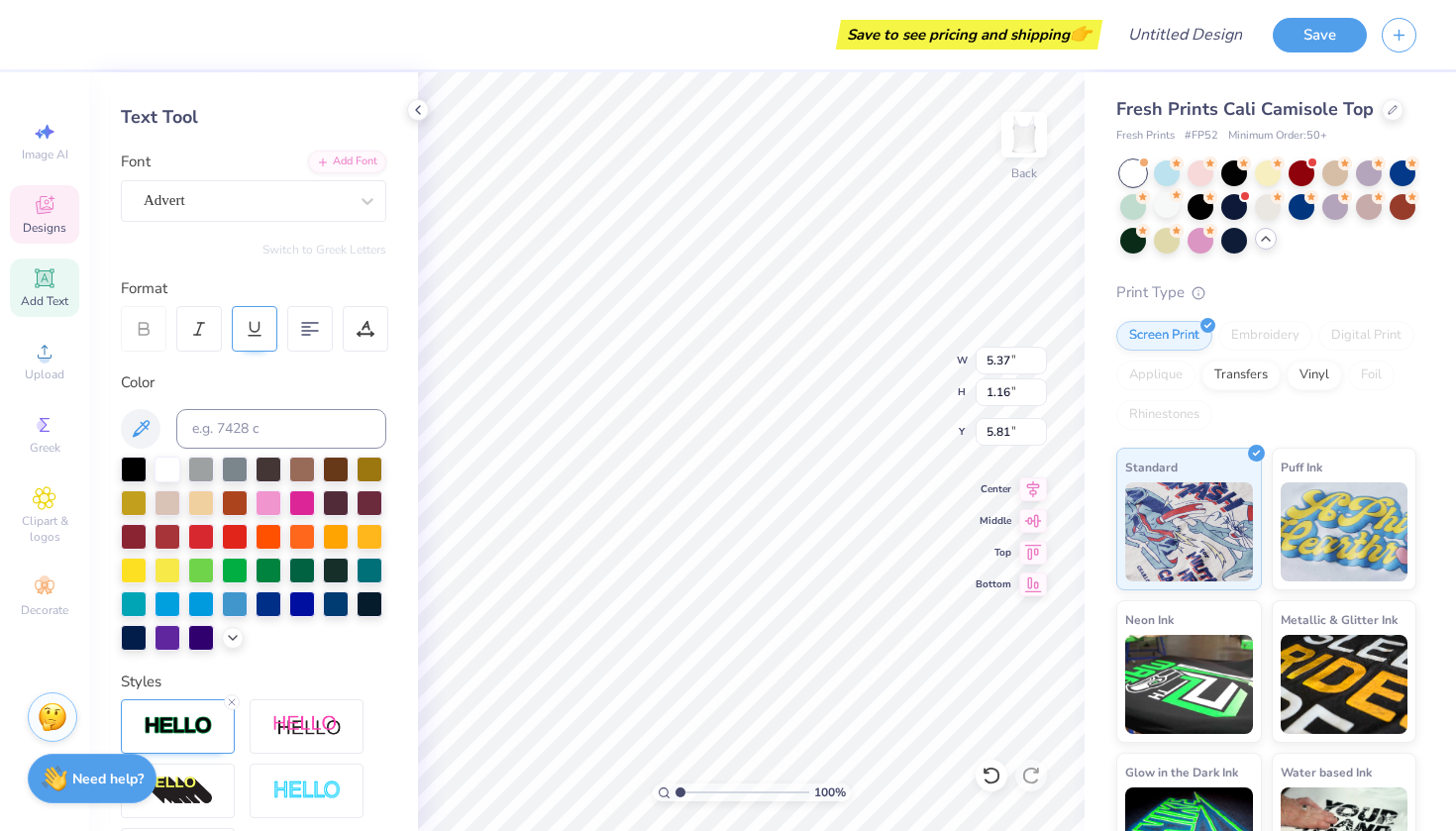 type on "5.37" 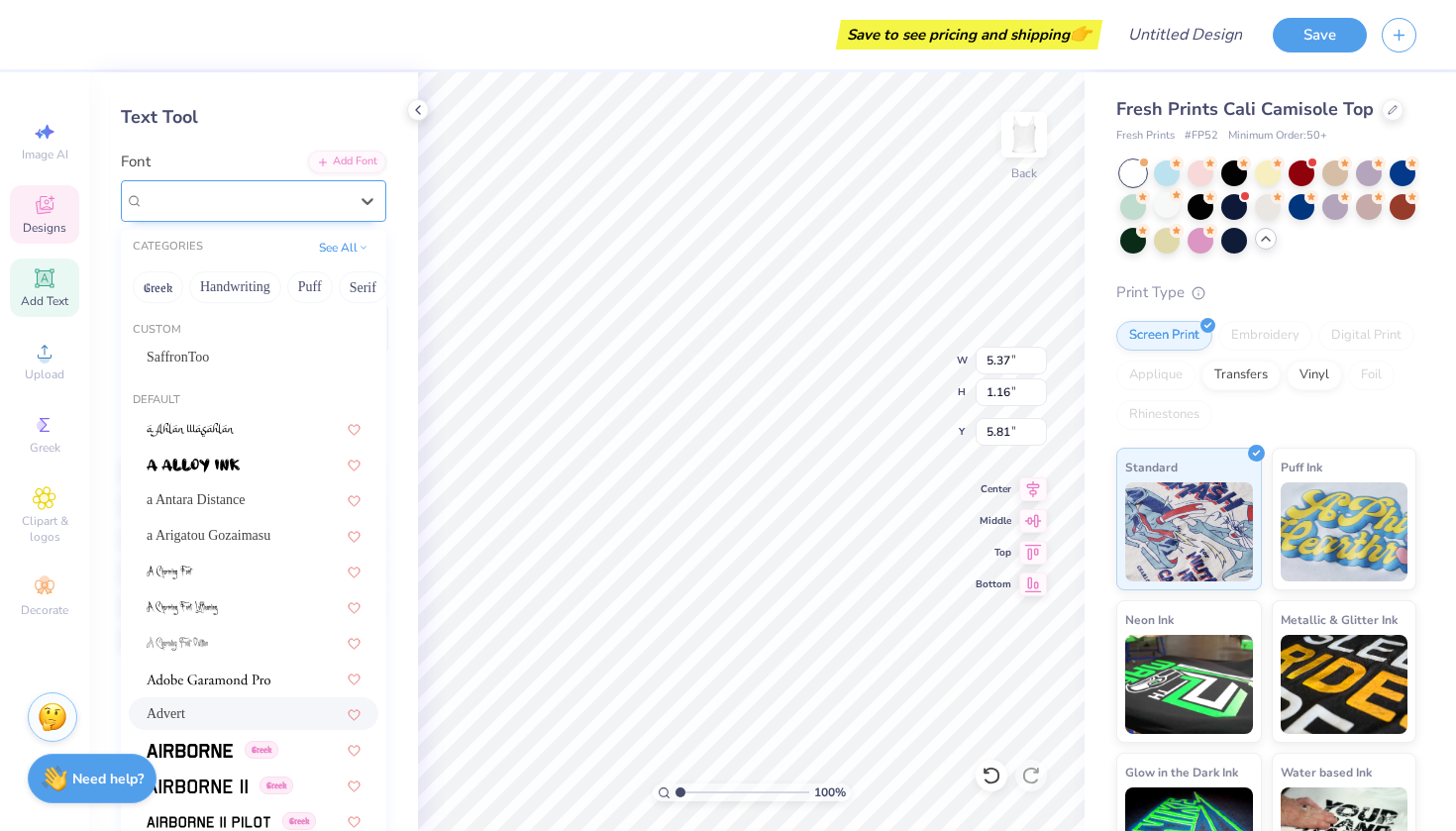 click on "Advert" at bounding box center [246, 200] 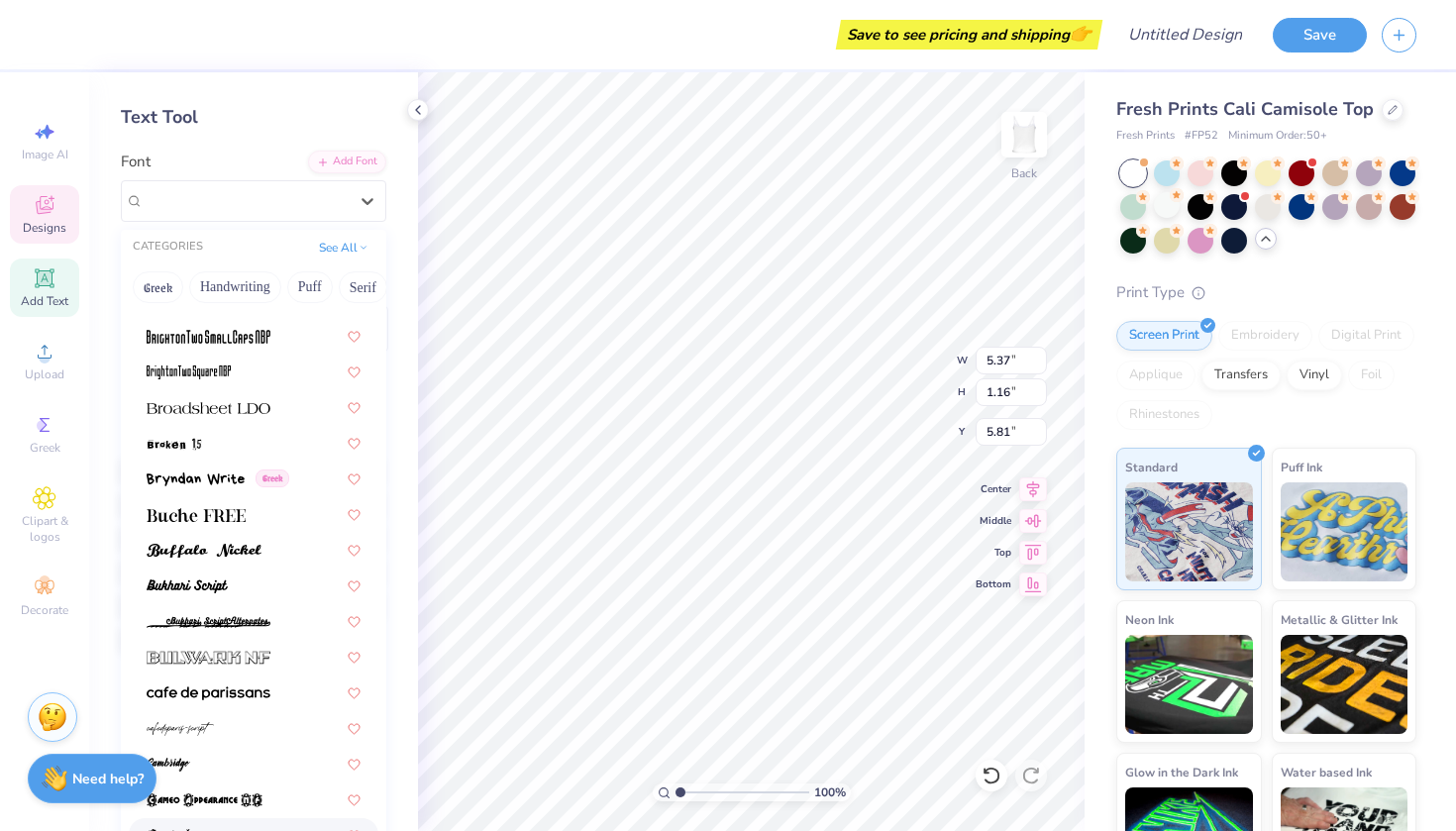 scroll, scrollTop: 1688, scrollLeft: 0, axis: vertical 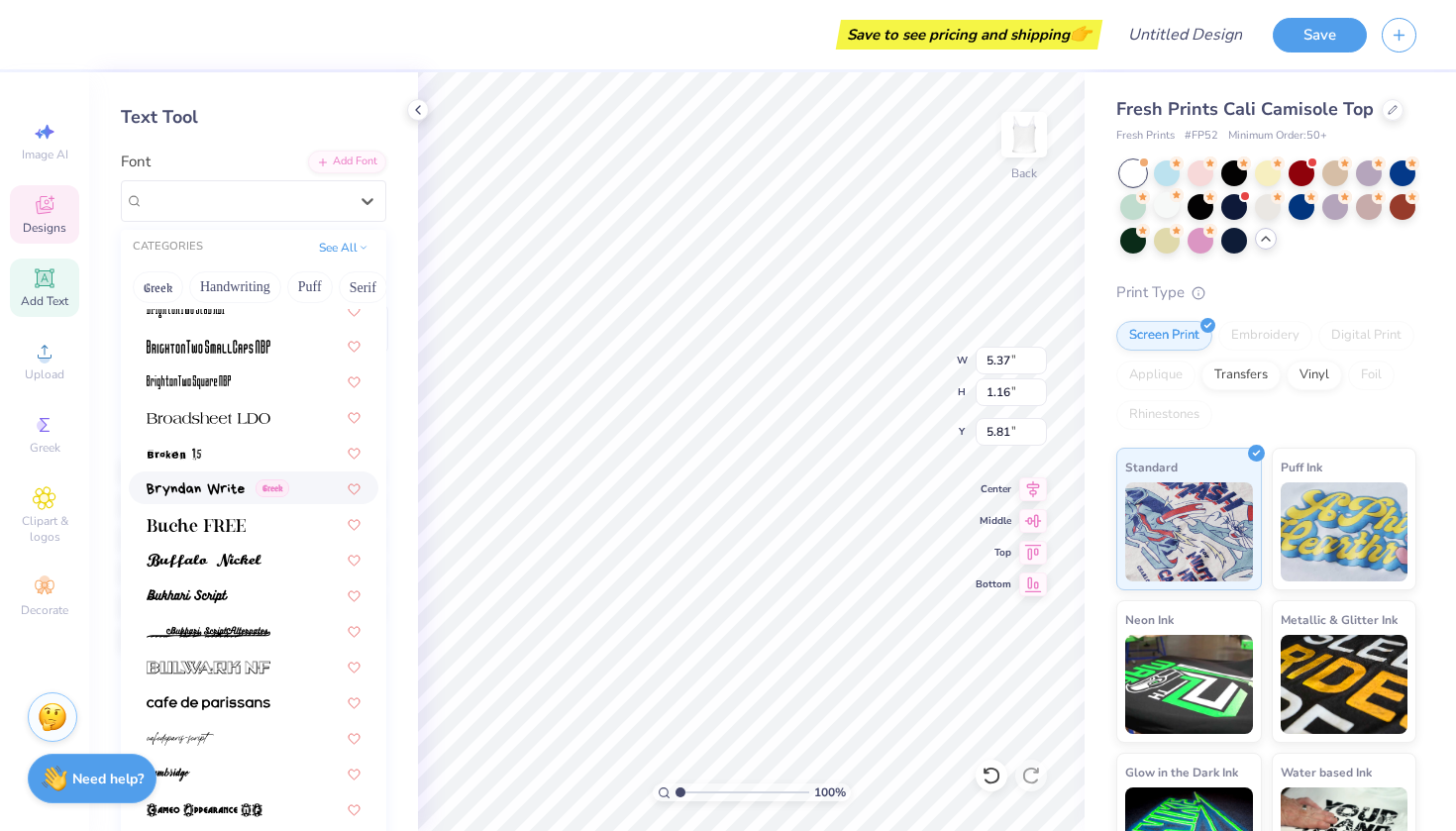 click at bounding box center [195, 489] 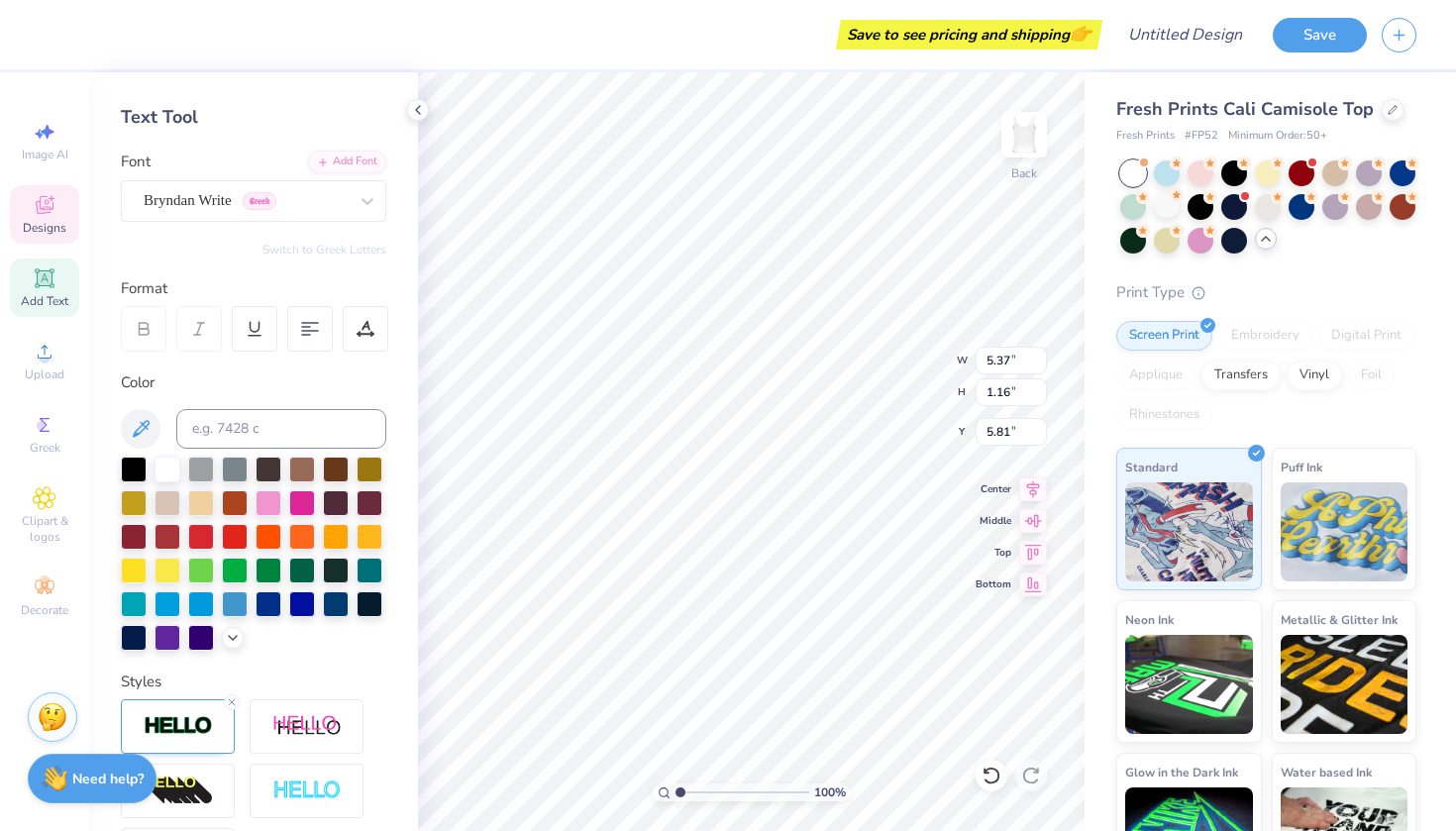 type on "5.00" 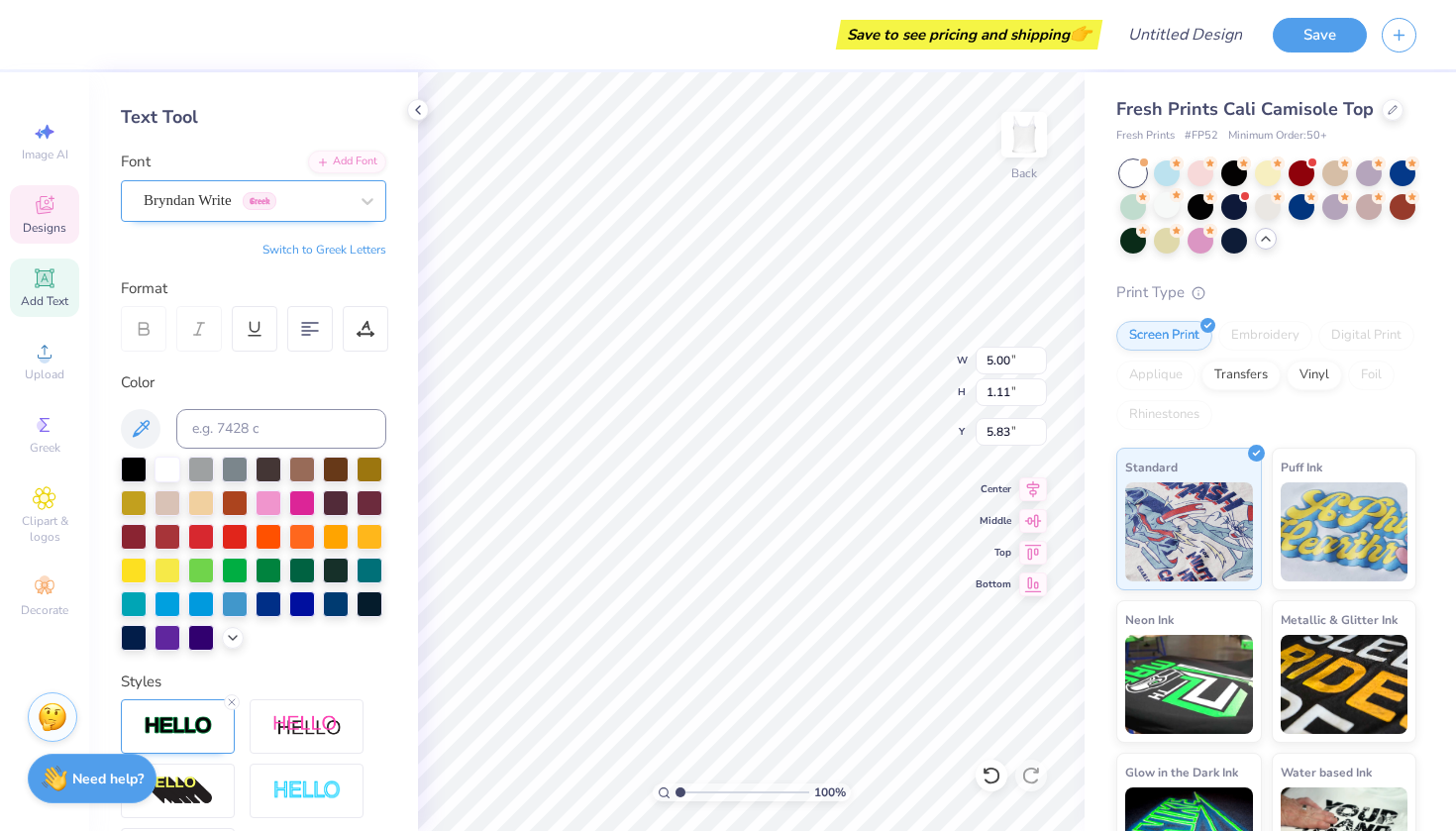 click on "Bryndan Write" at bounding box center (187, 200) 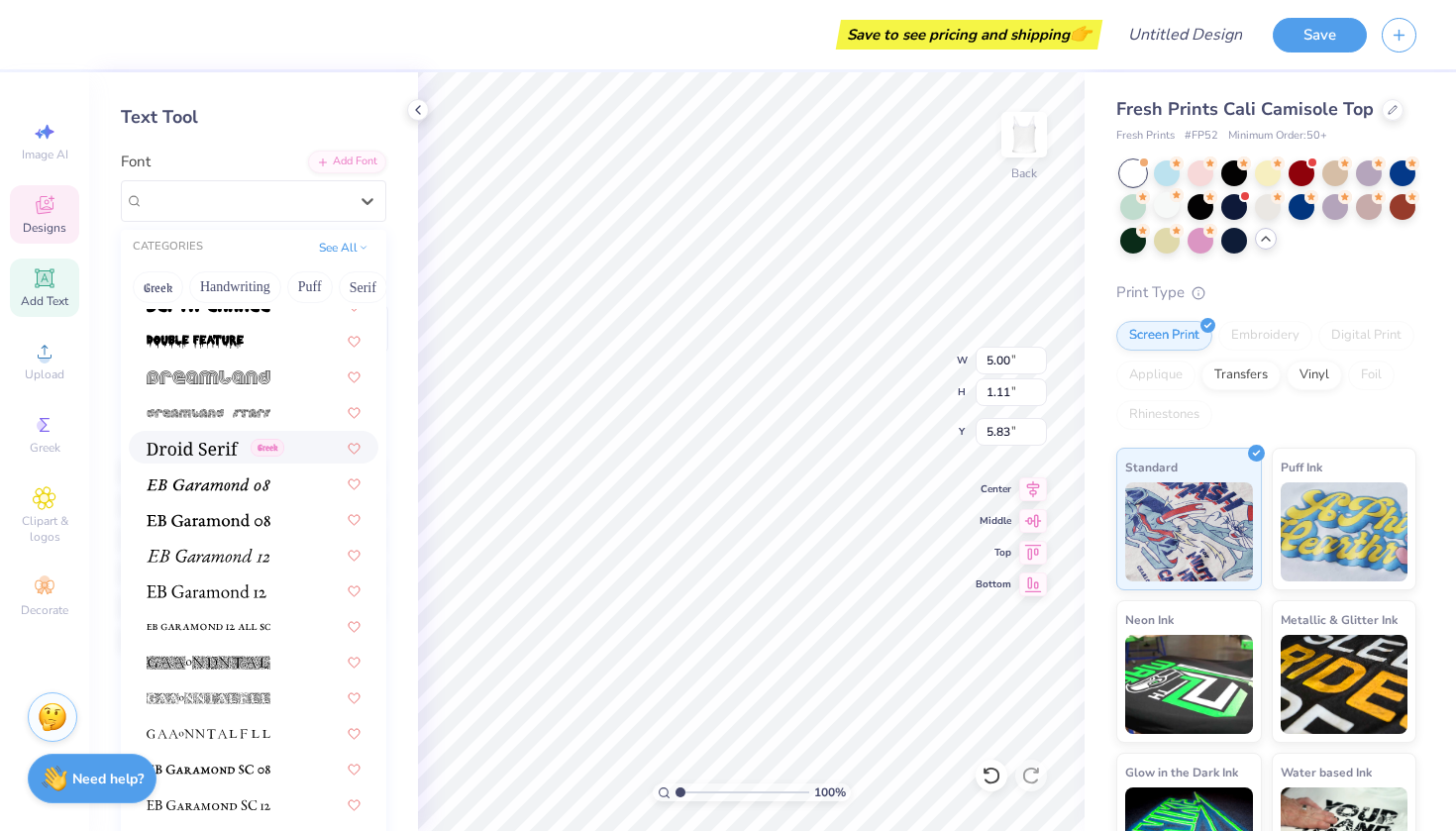 scroll, scrollTop: 3515, scrollLeft: 0, axis: vertical 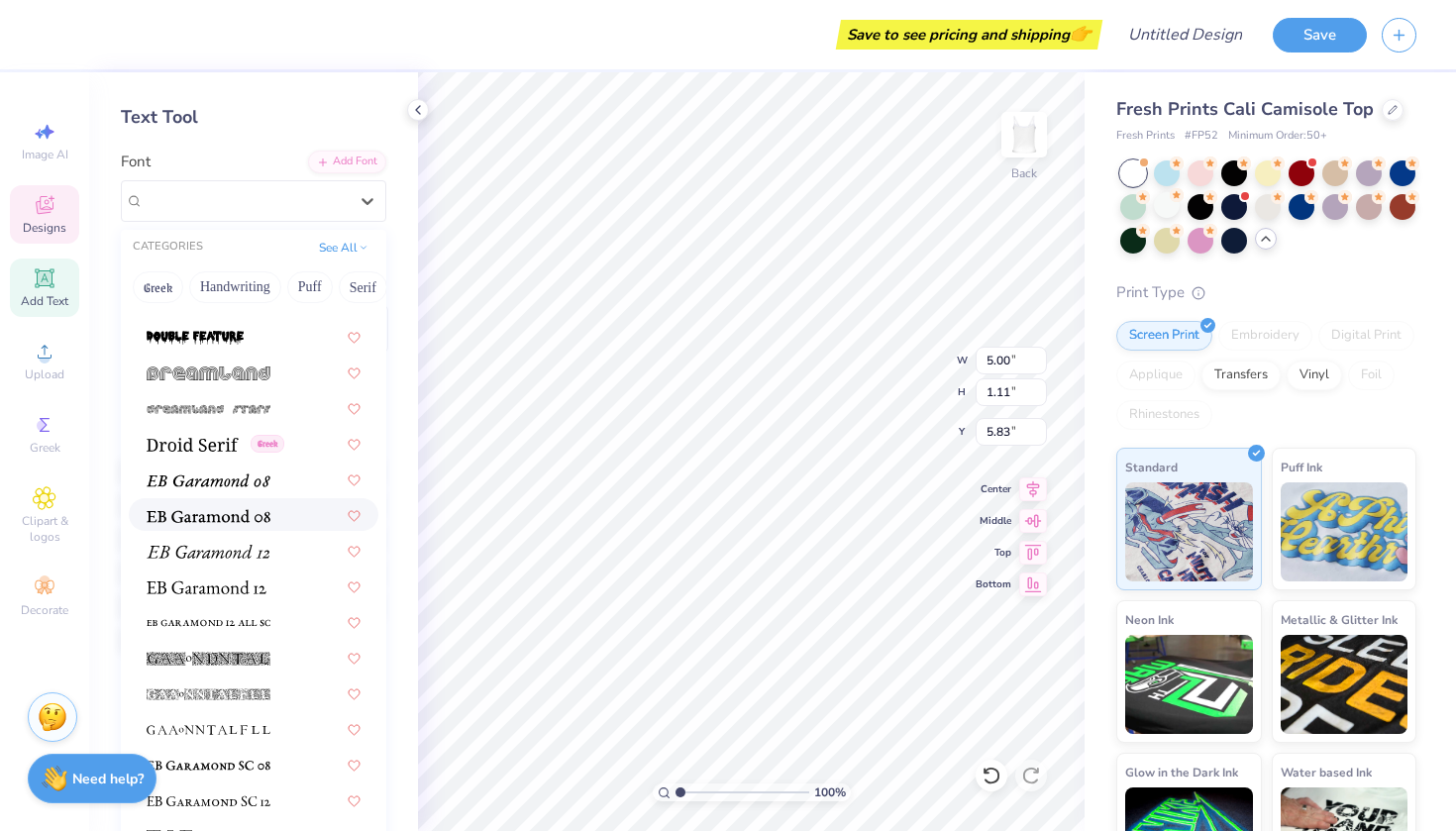 click at bounding box center [208, 516] 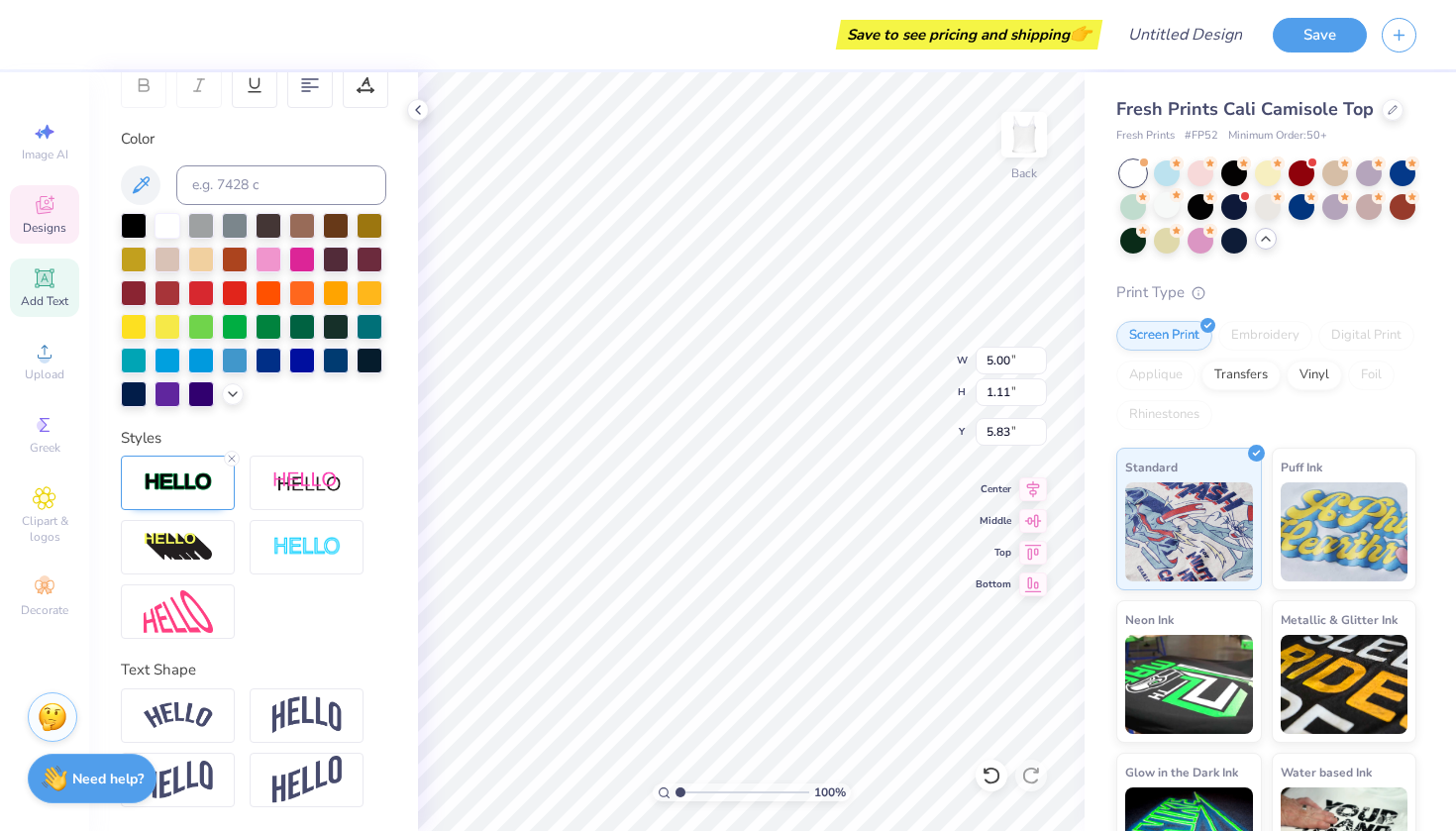 type on "4.85" 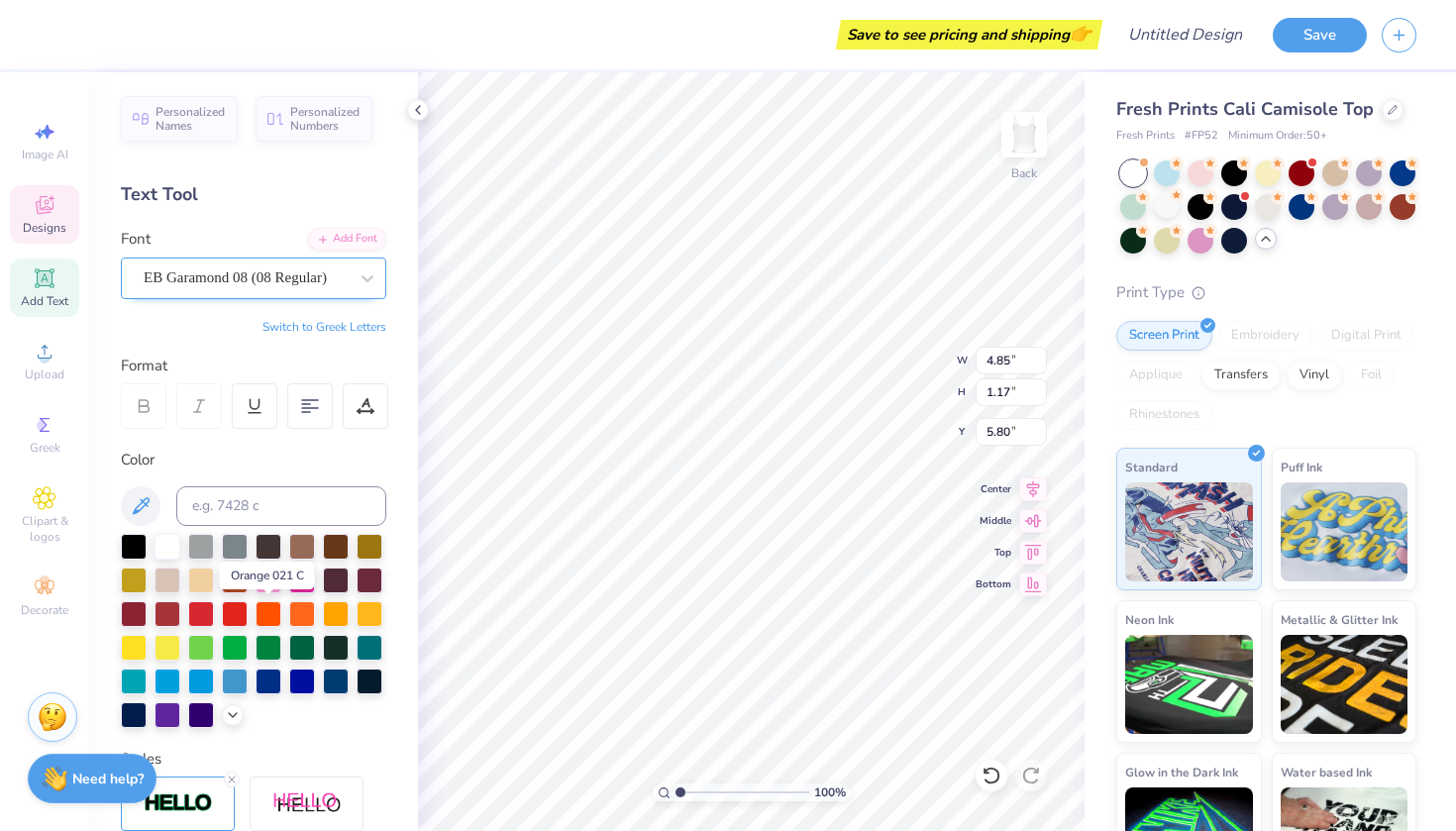 scroll, scrollTop: 0, scrollLeft: 0, axis: both 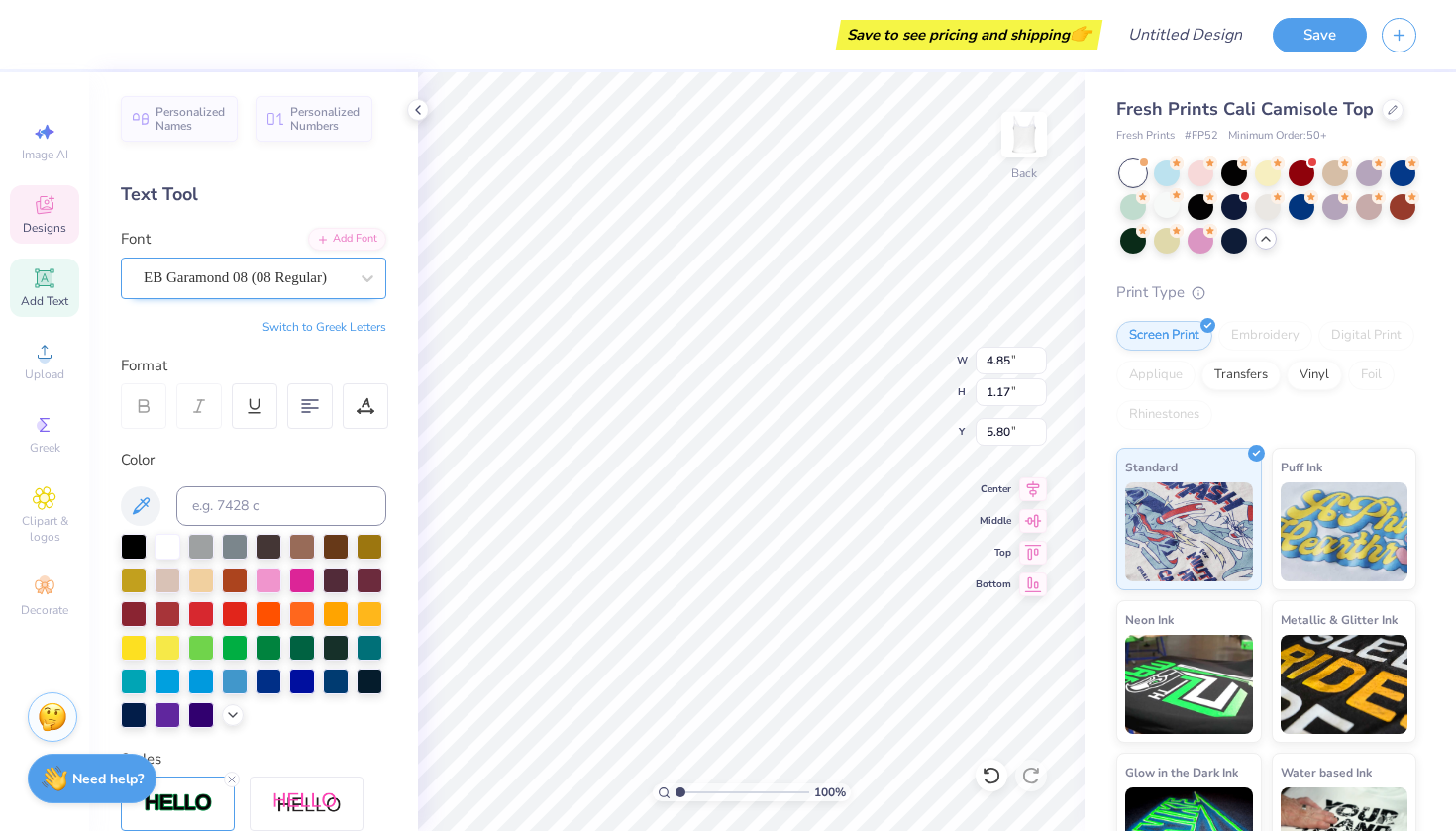 click on "EB Garamond 08 (08 Regular)" at bounding box center (235, 277) 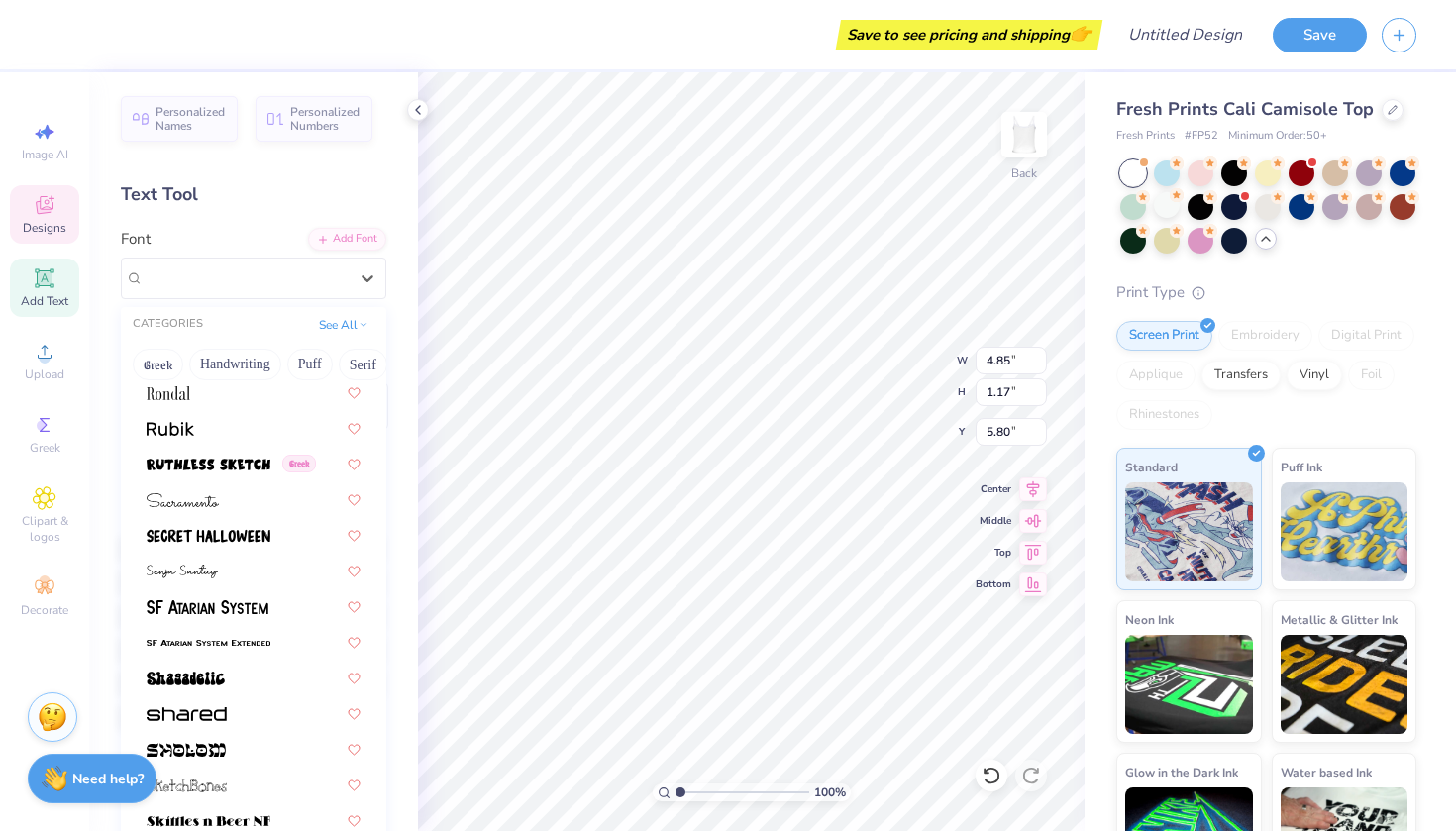 scroll, scrollTop: 9178, scrollLeft: 0, axis: vertical 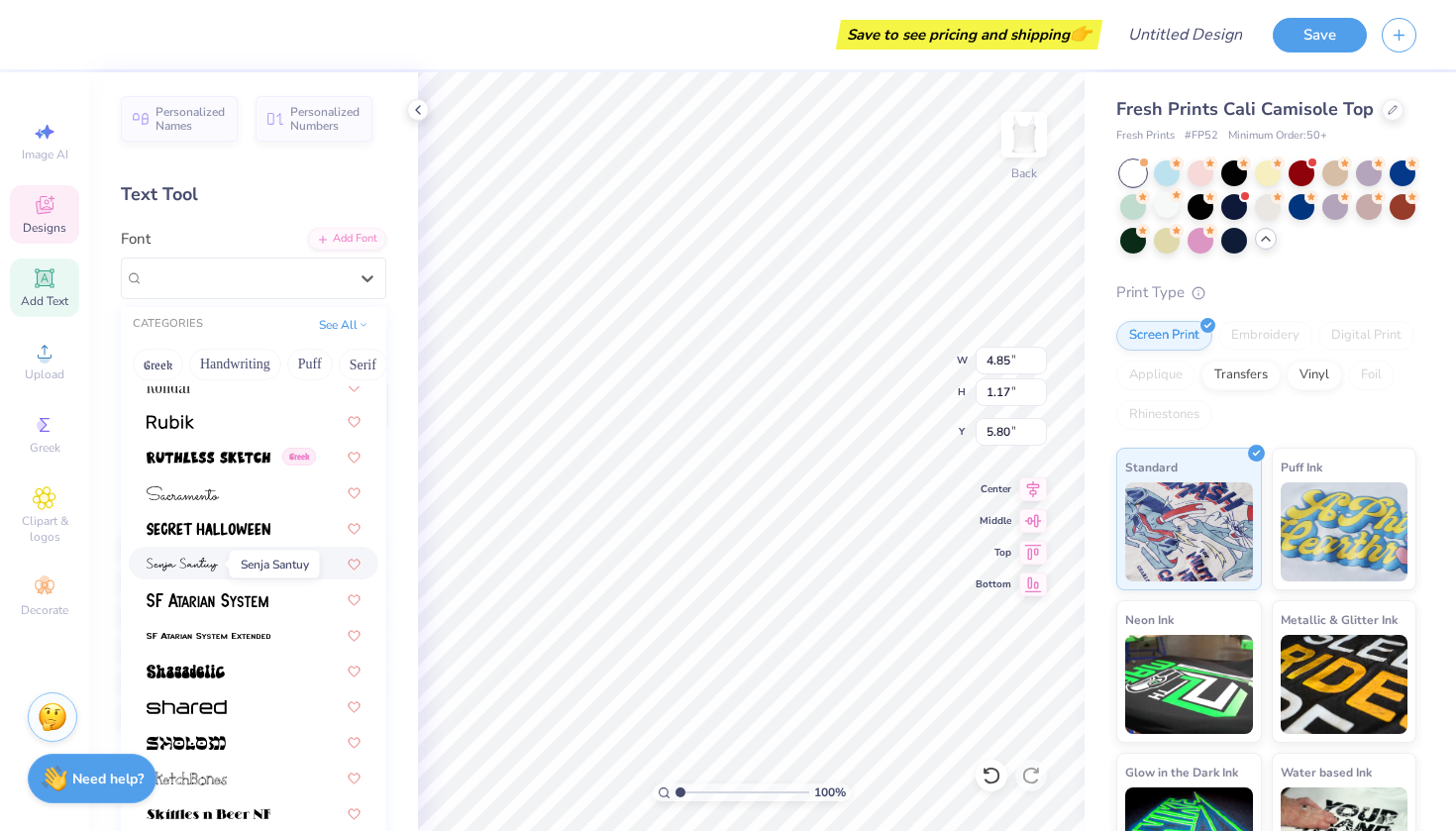 click at bounding box center (182, 565) 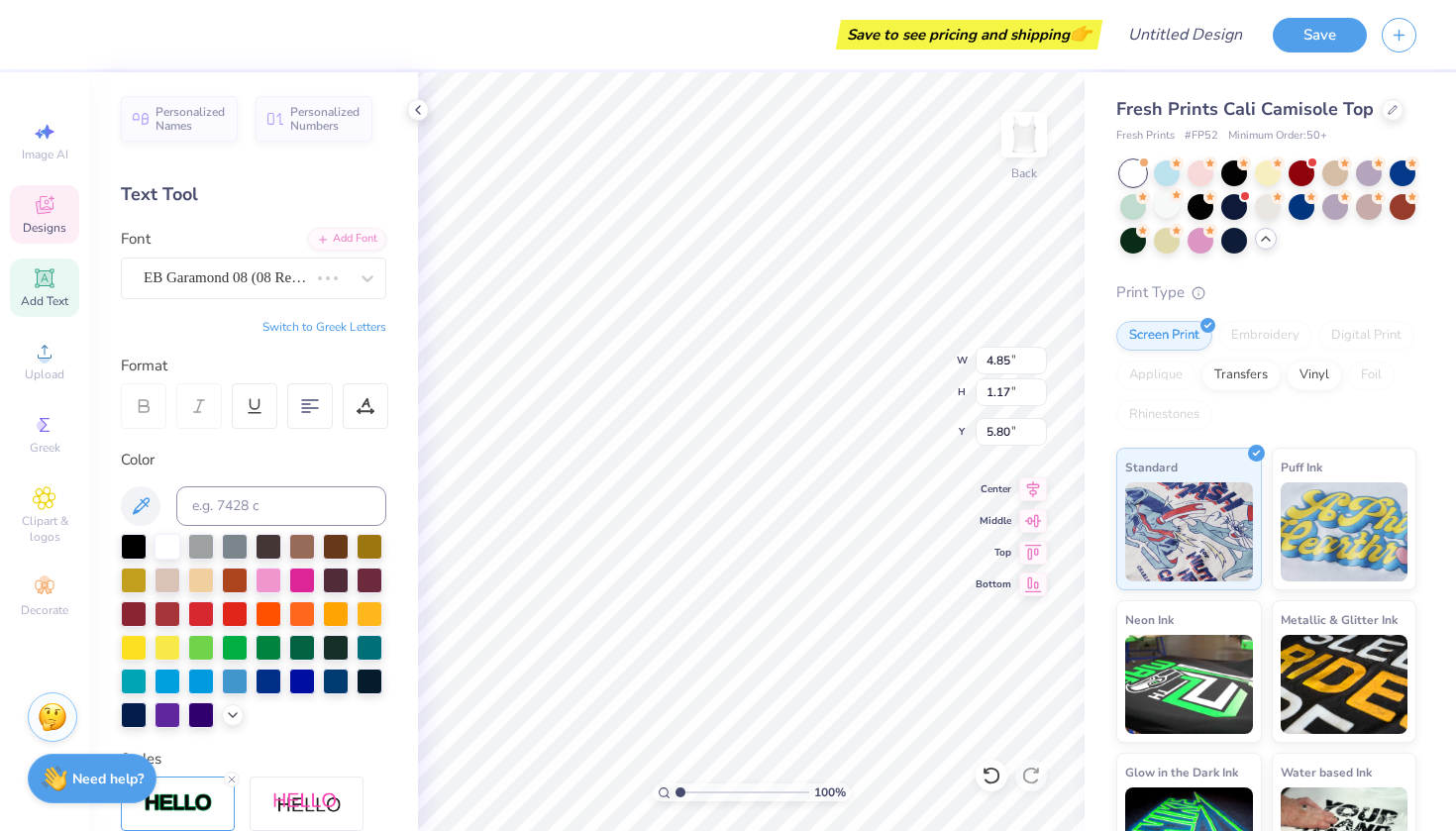 type on "4.63" 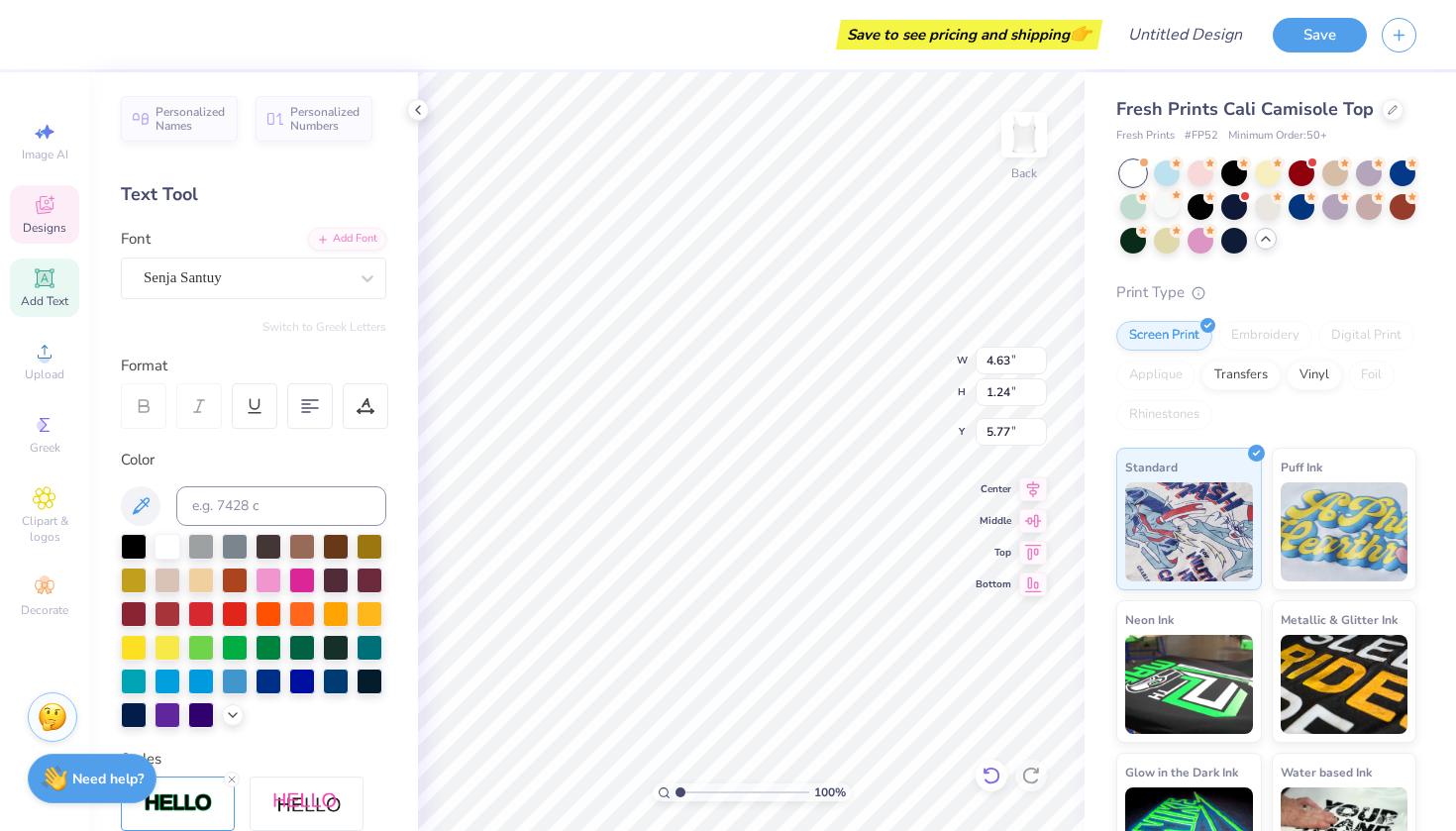 click 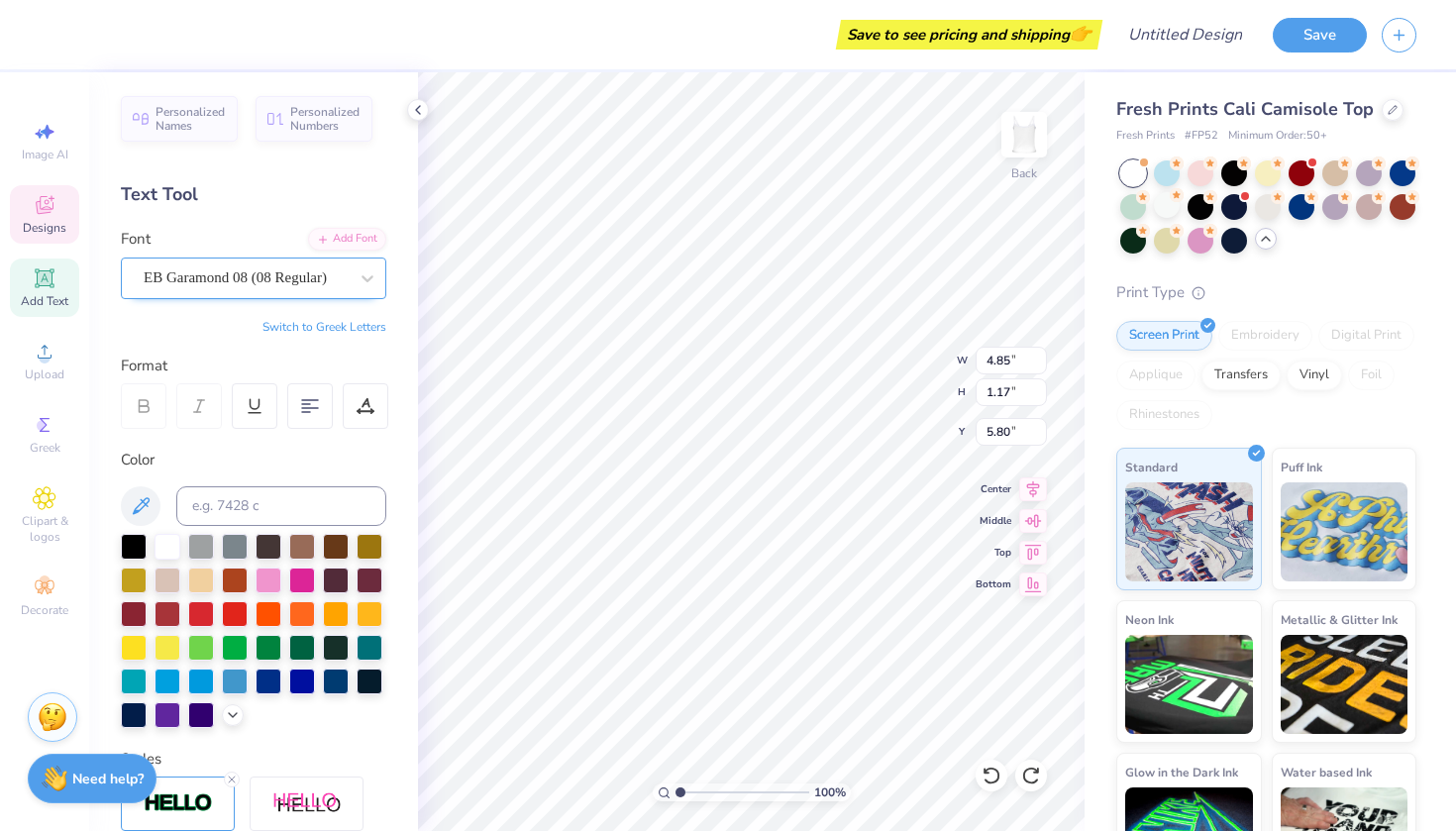 click on "EB Garamond 08 (08 Regular)" at bounding box center [235, 277] 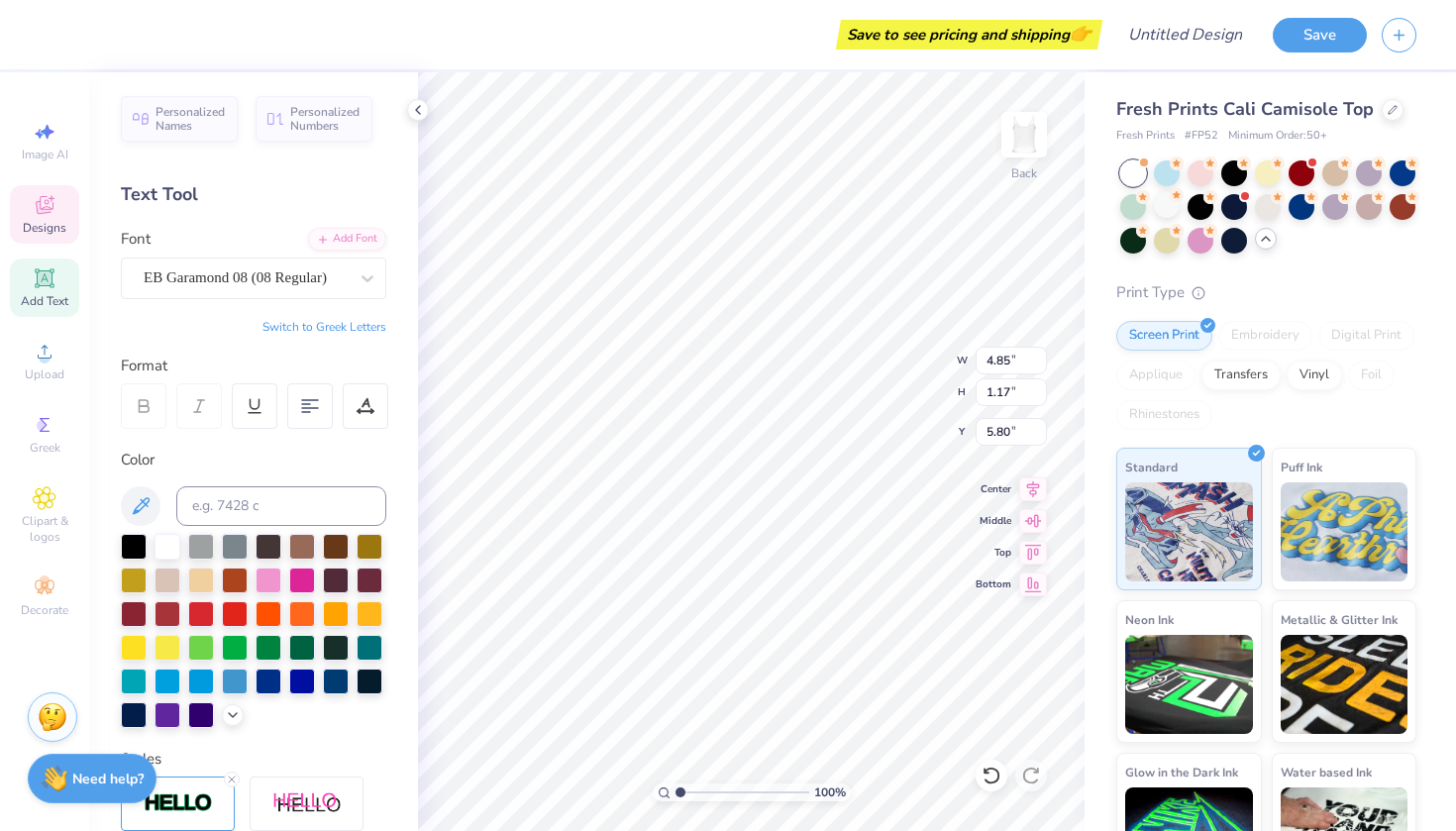 type on "4.96" 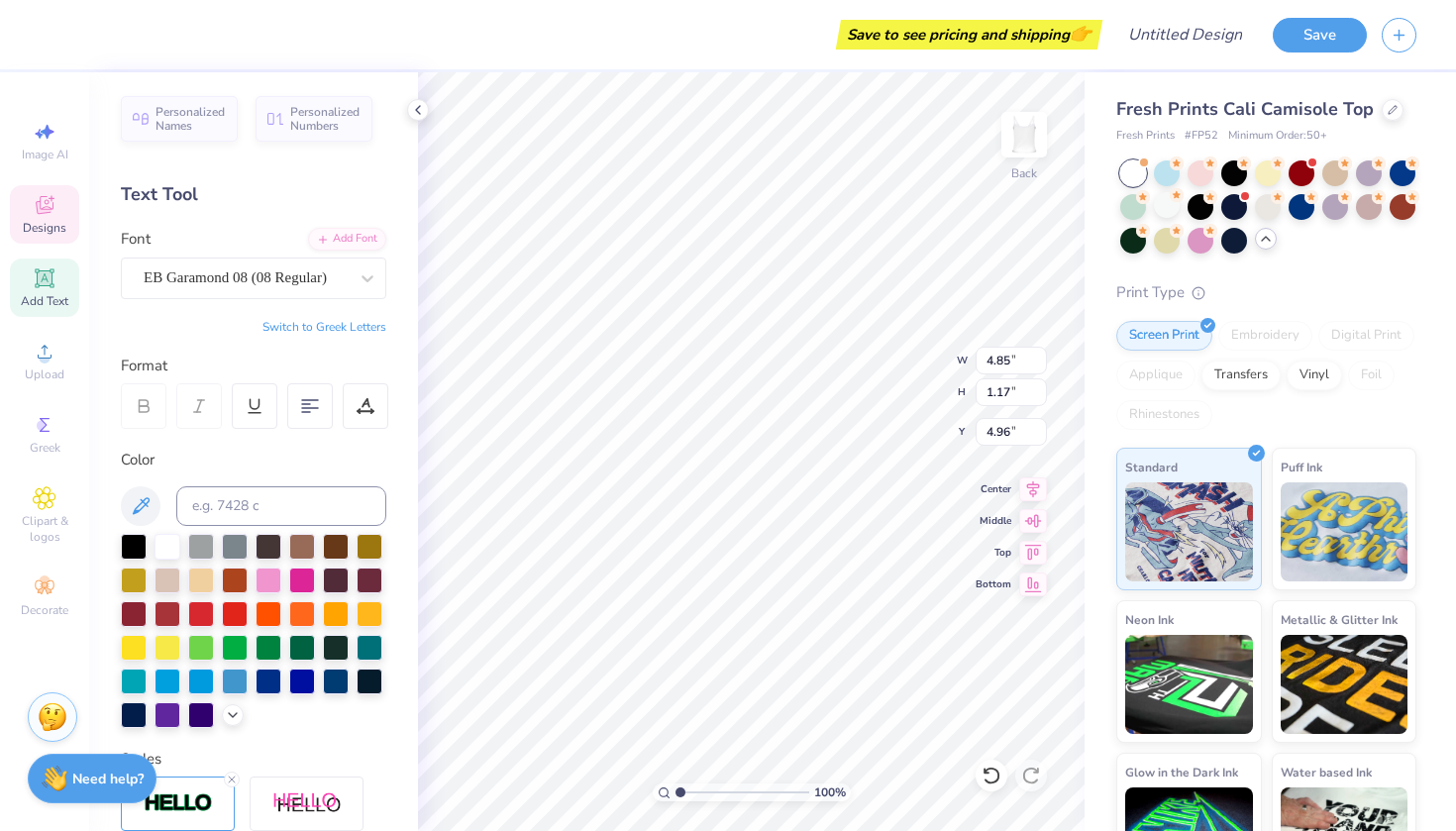 type on "2.51" 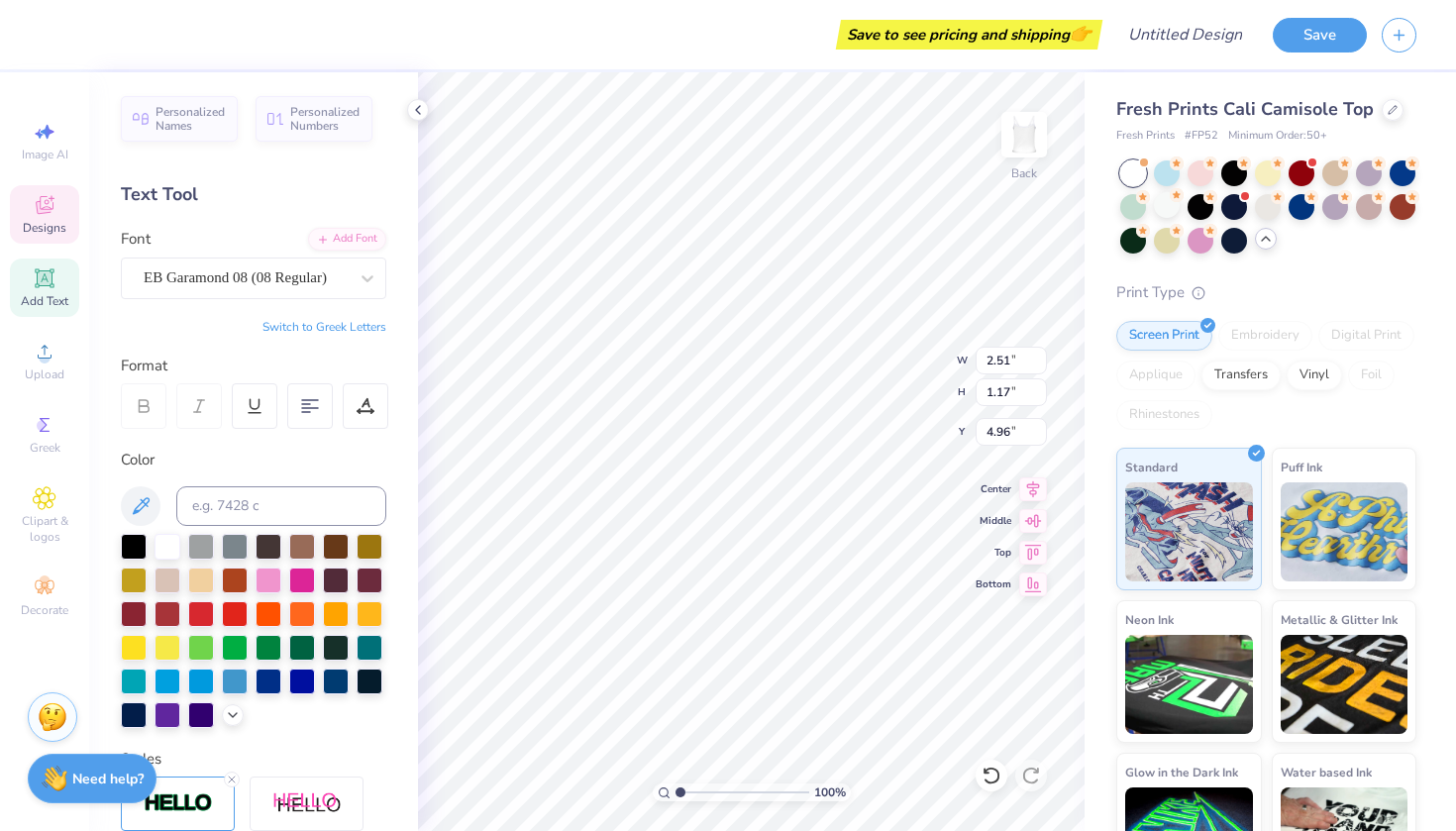 type on "0.99" 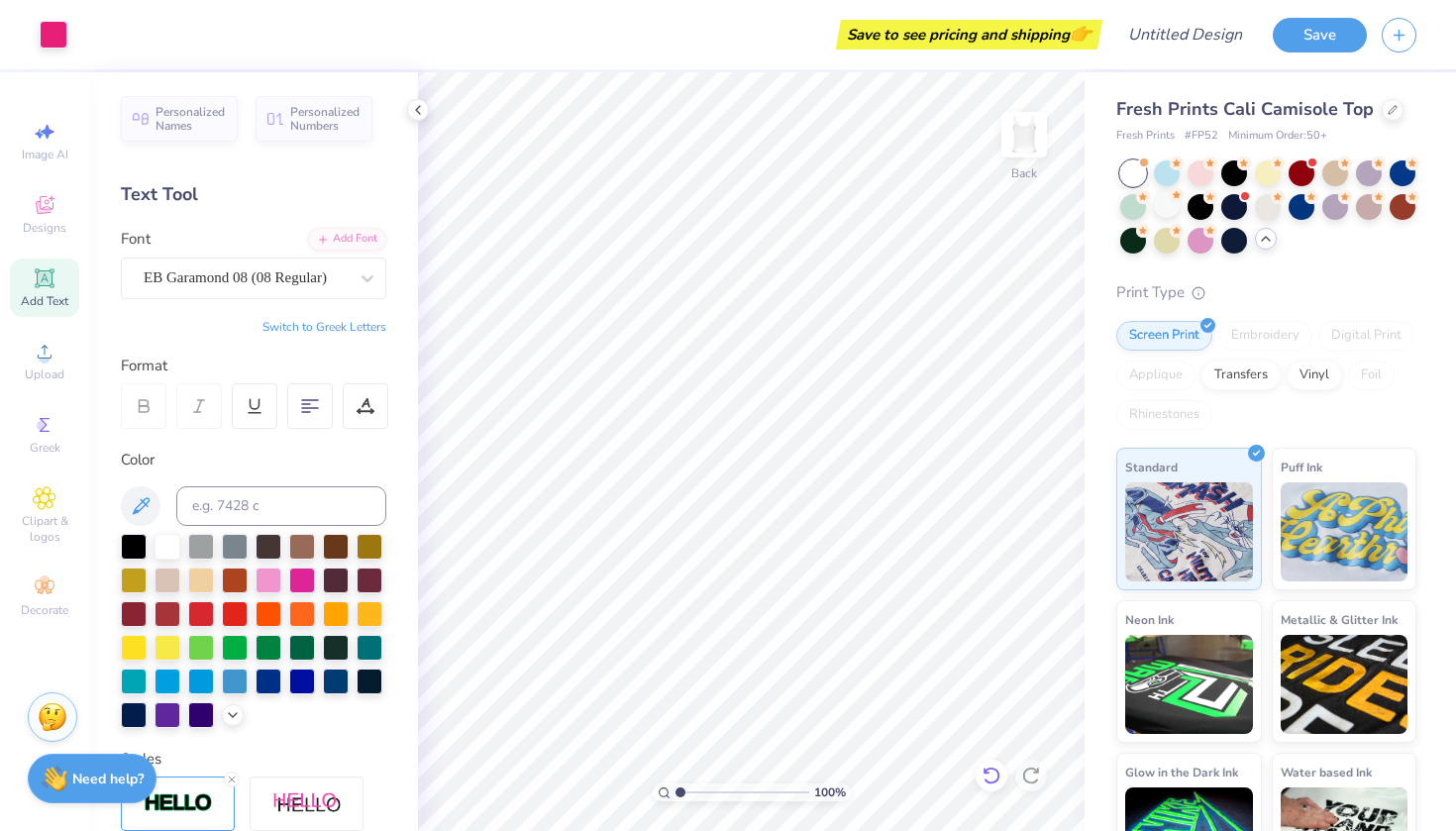 click 